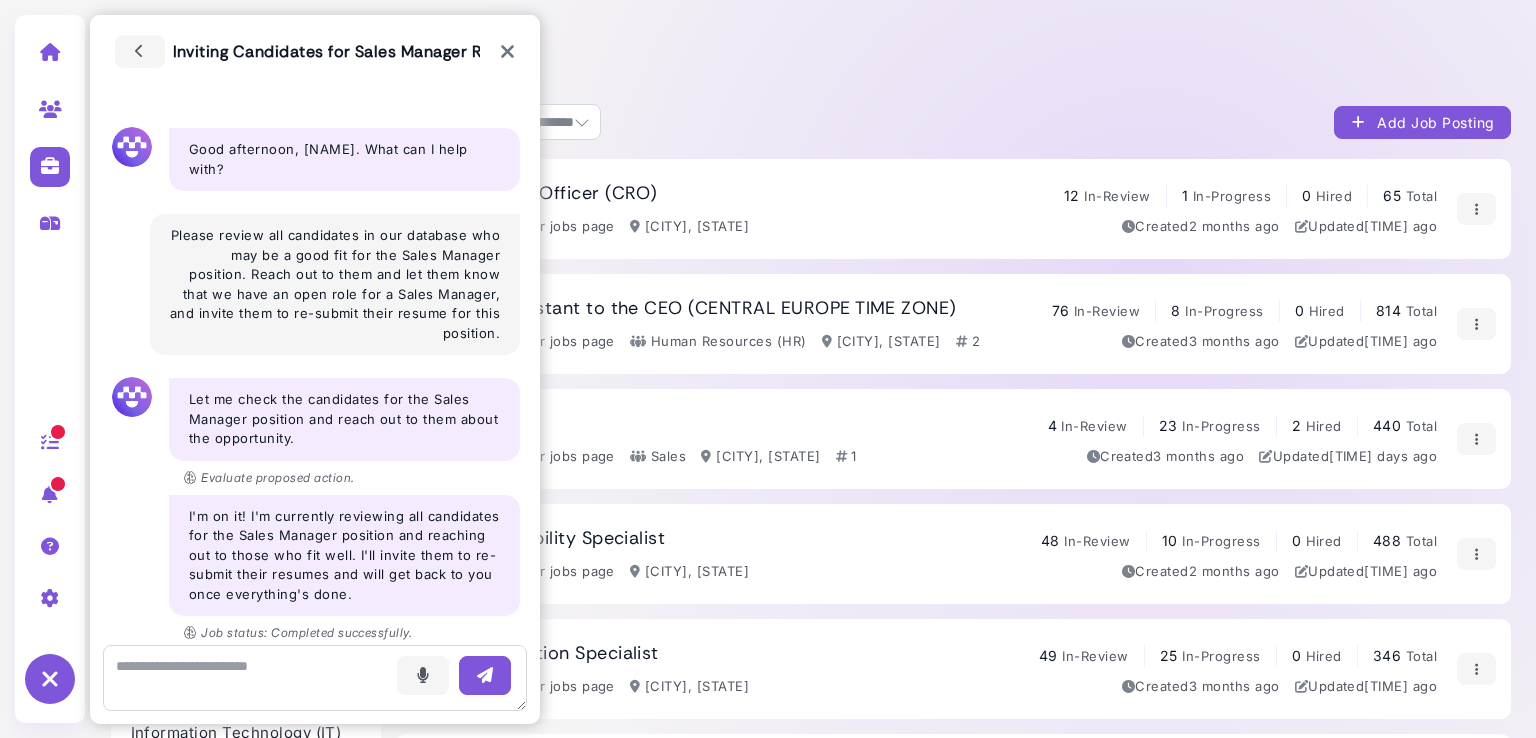select on "**********" 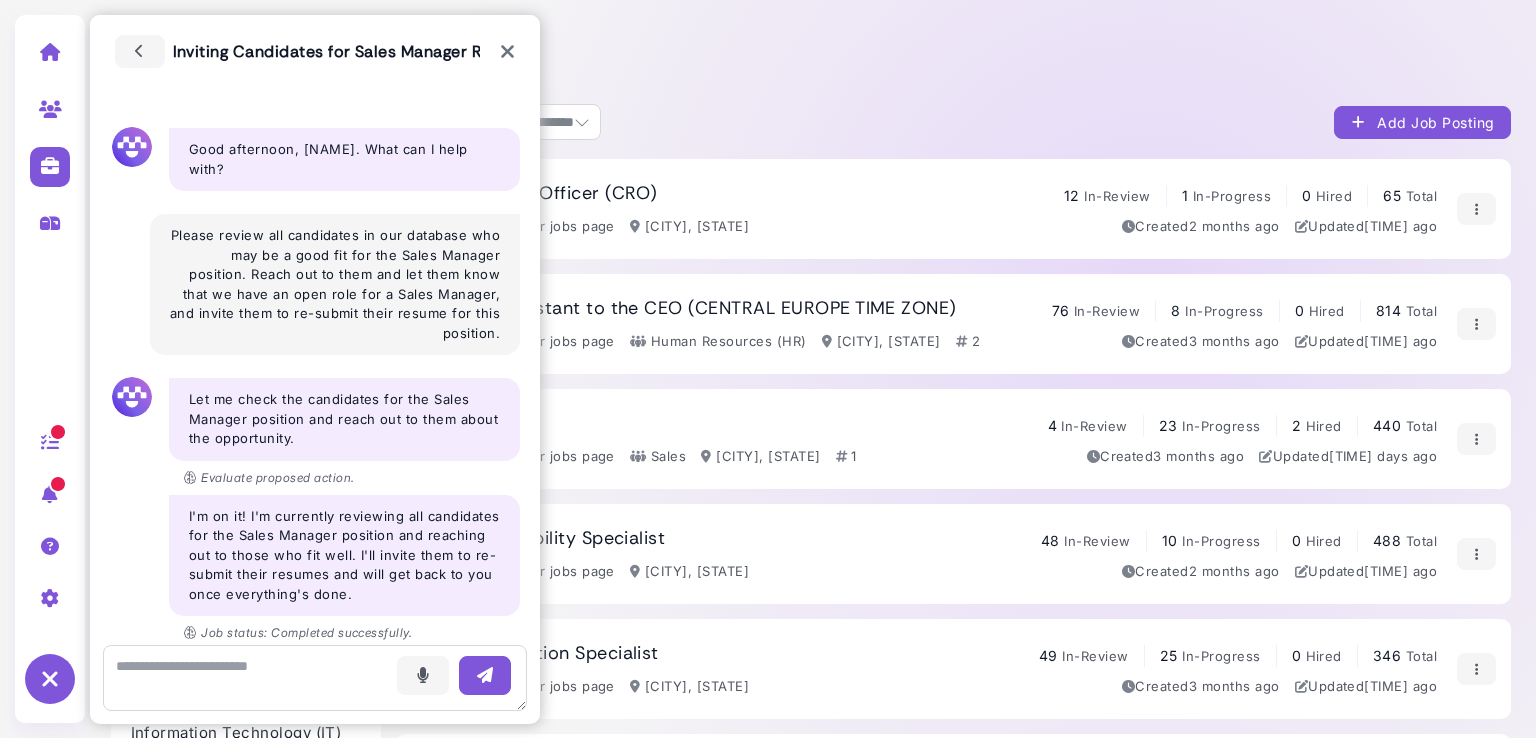 select on "**" 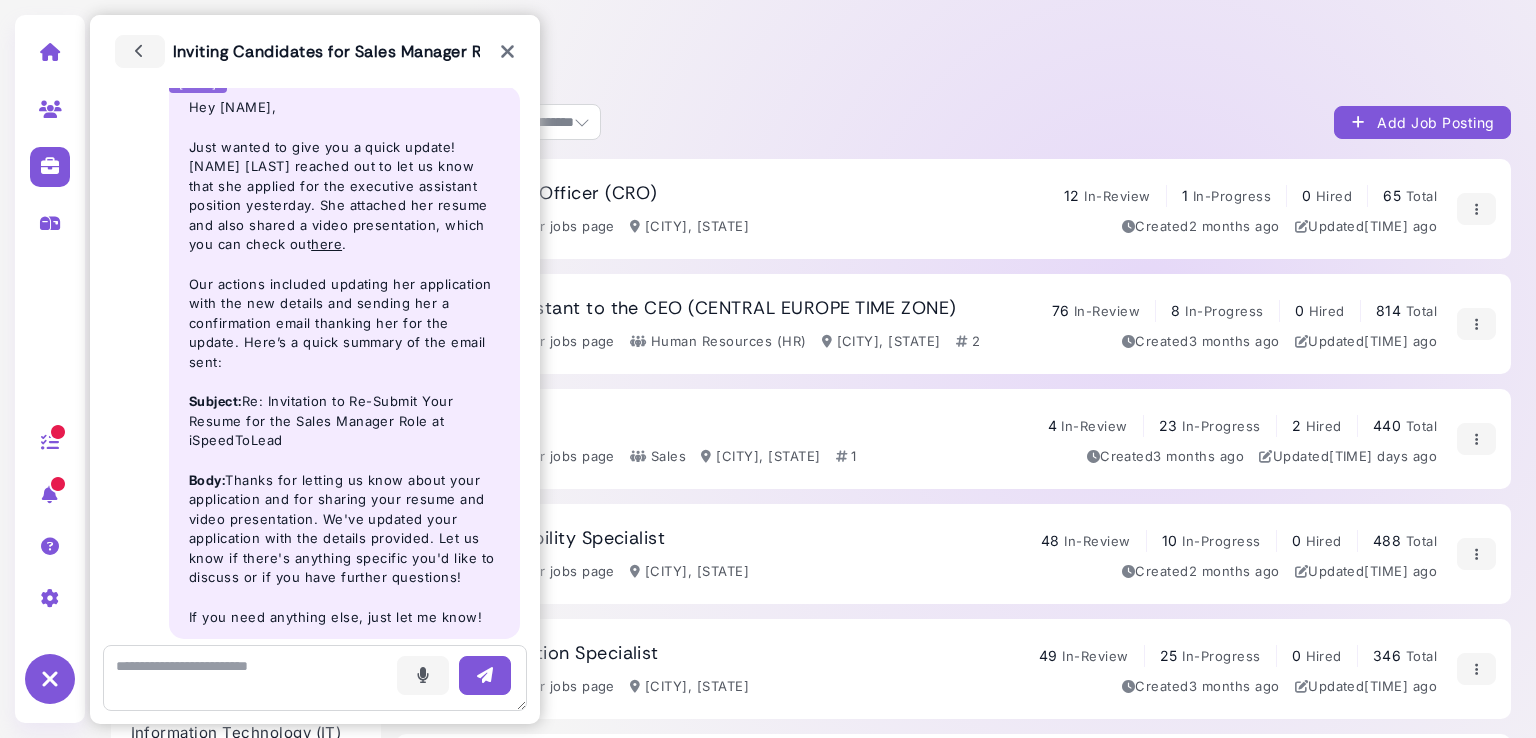scroll, scrollTop: 725, scrollLeft: 0, axis: vertical 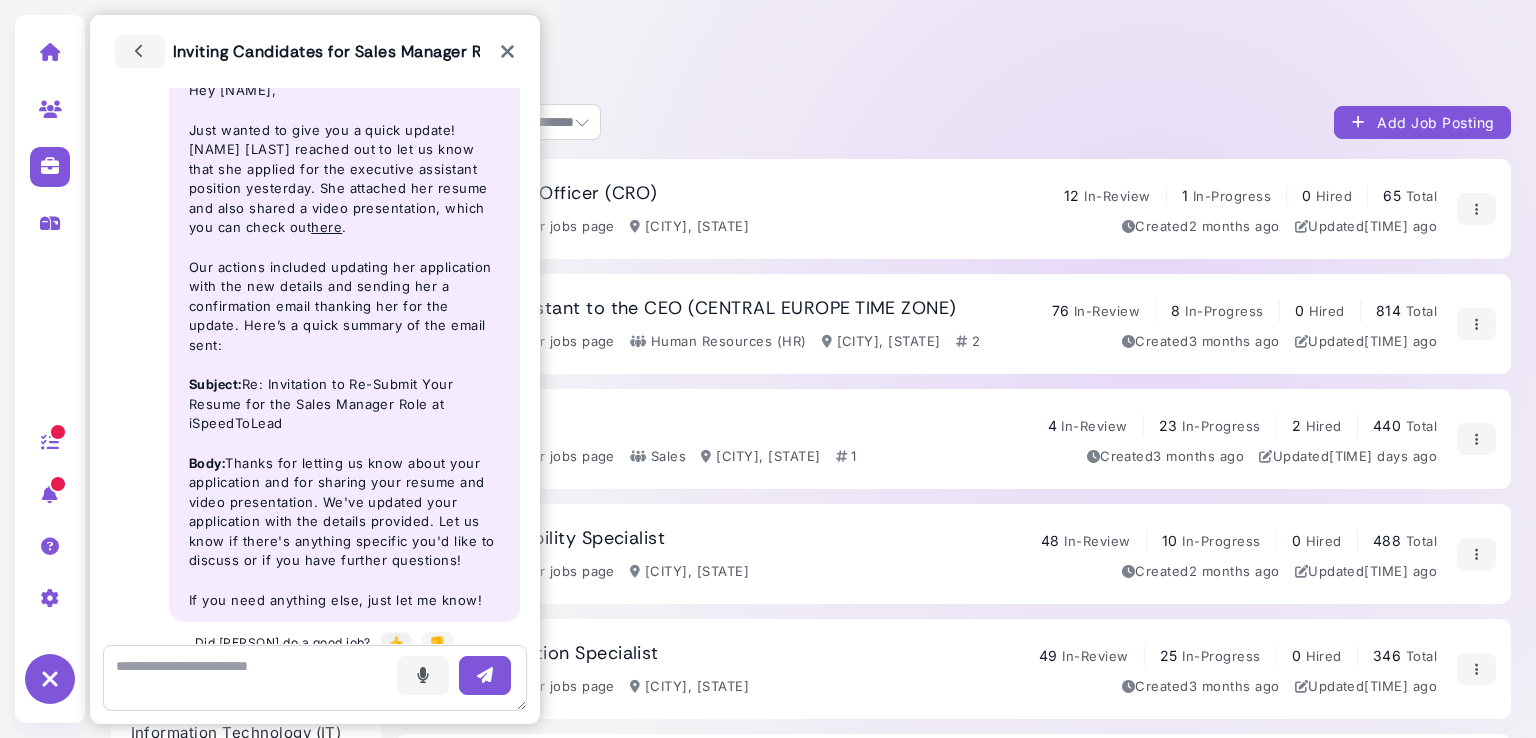 click on "👍" at bounding box center [396, 643] 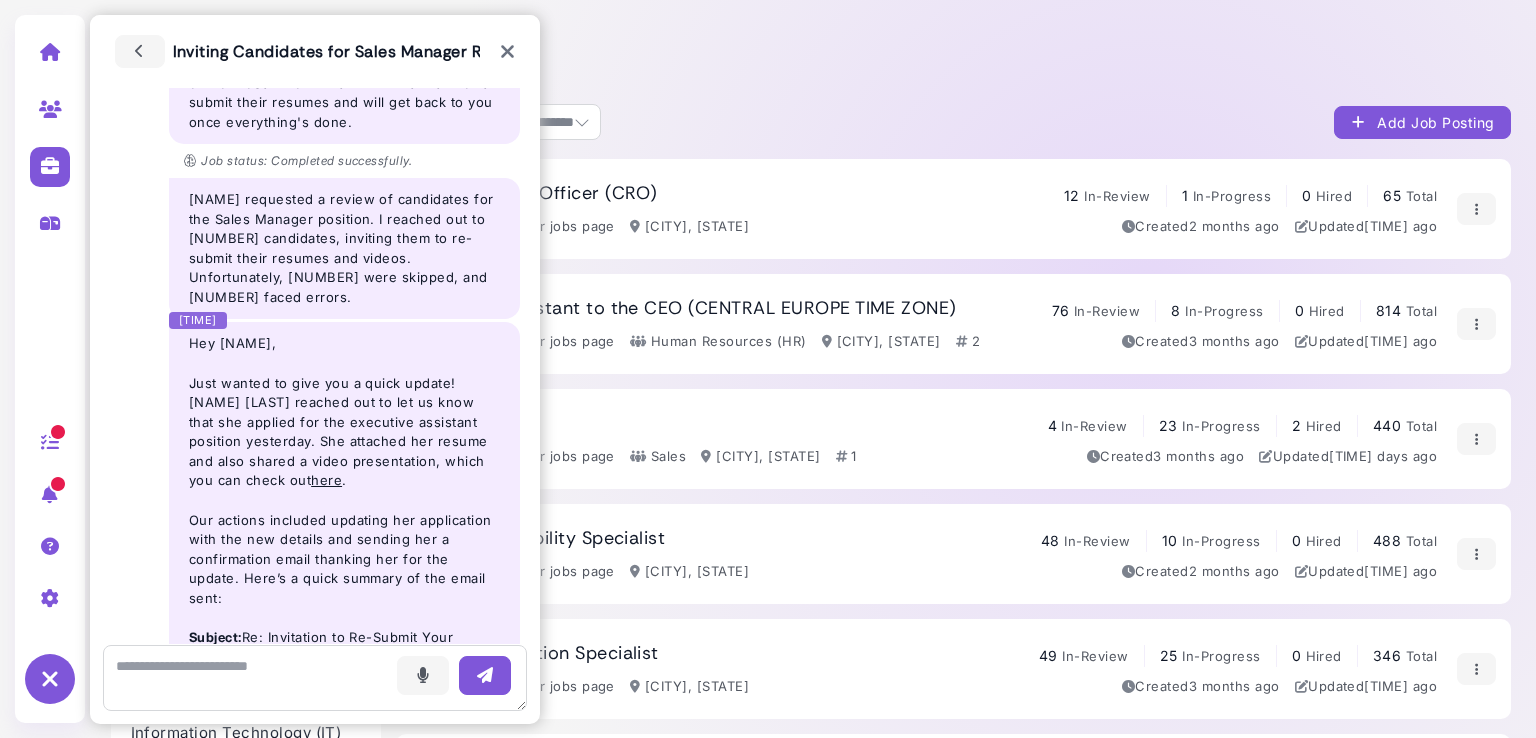 scroll, scrollTop: 471, scrollLeft: 0, axis: vertical 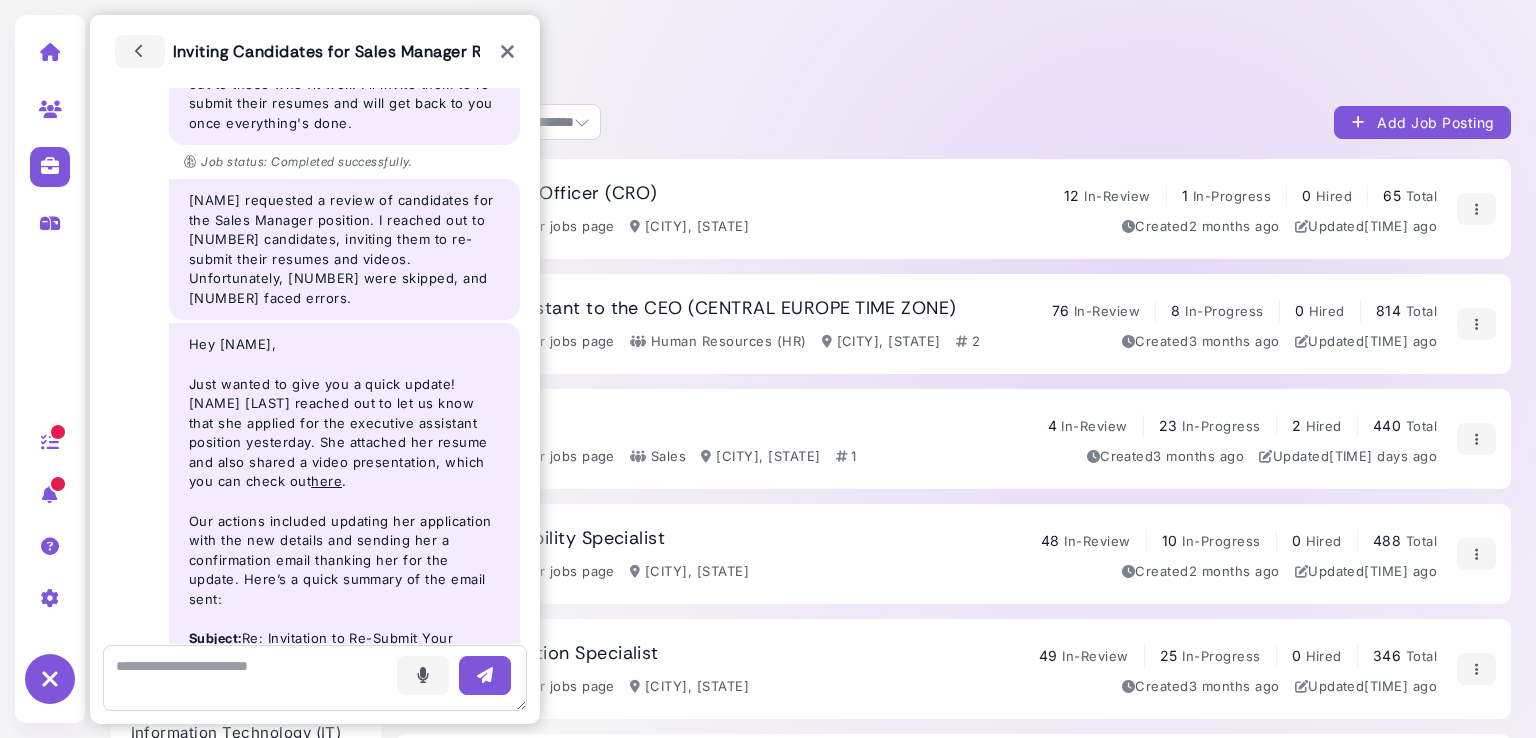 click at bounding box center (507, 52) 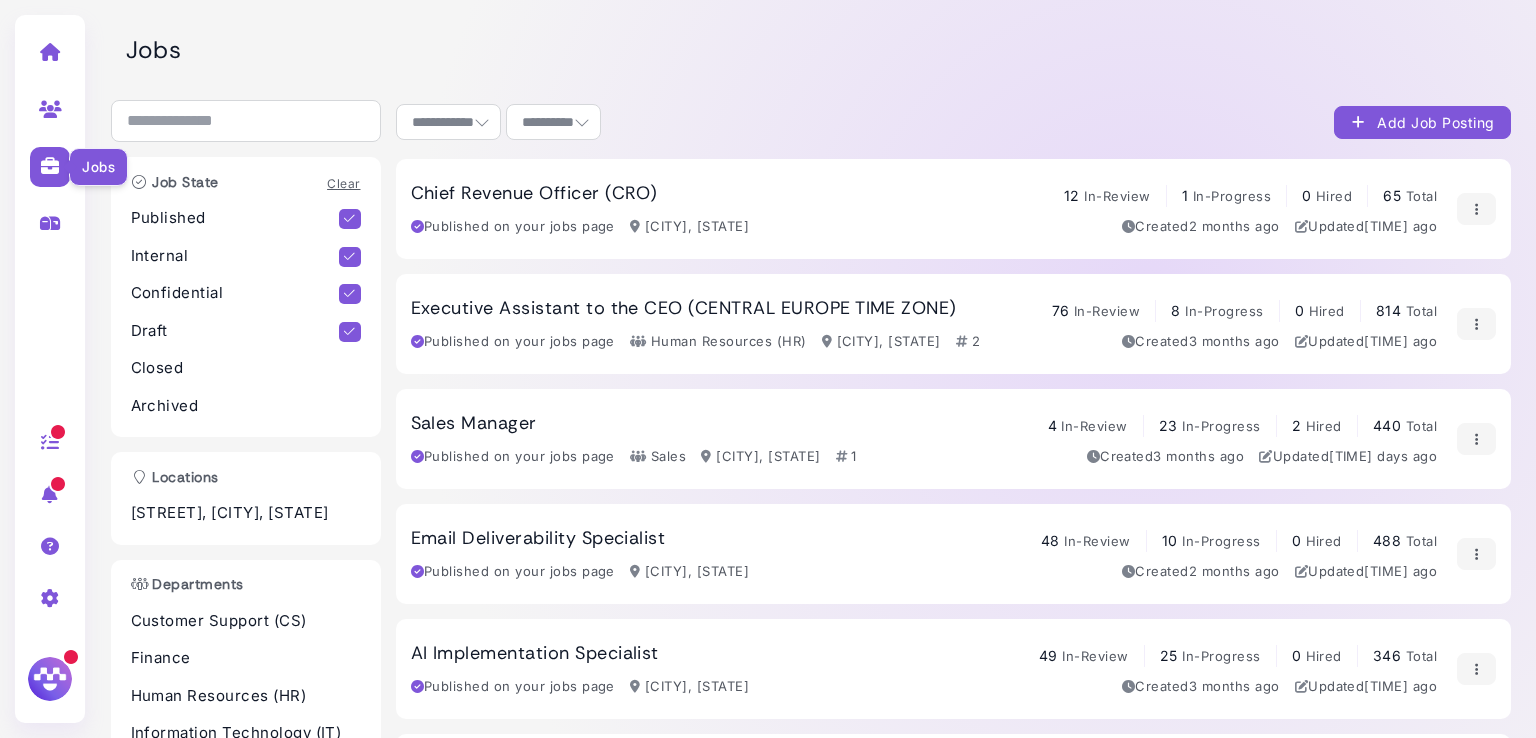 click at bounding box center [50, 166] 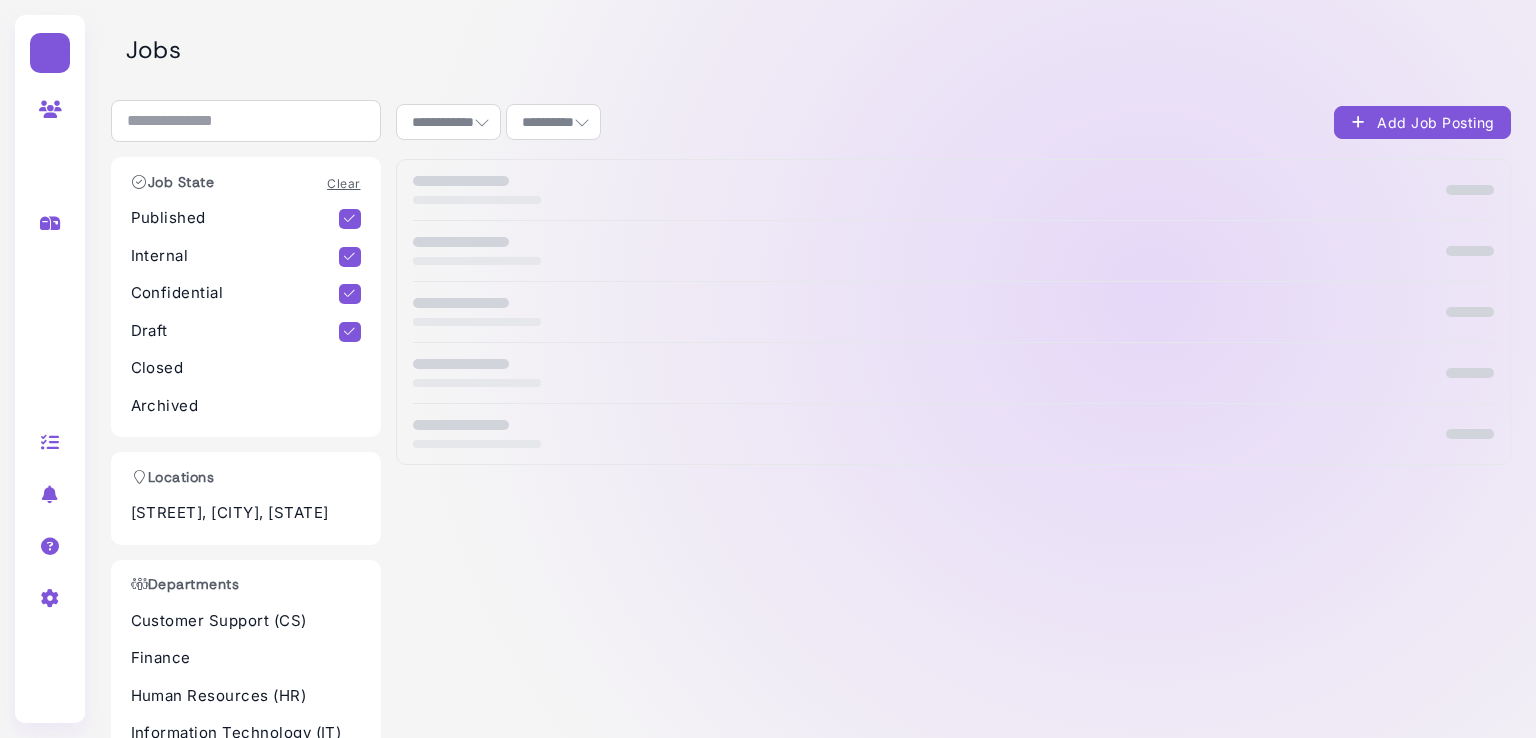 select on "**********" 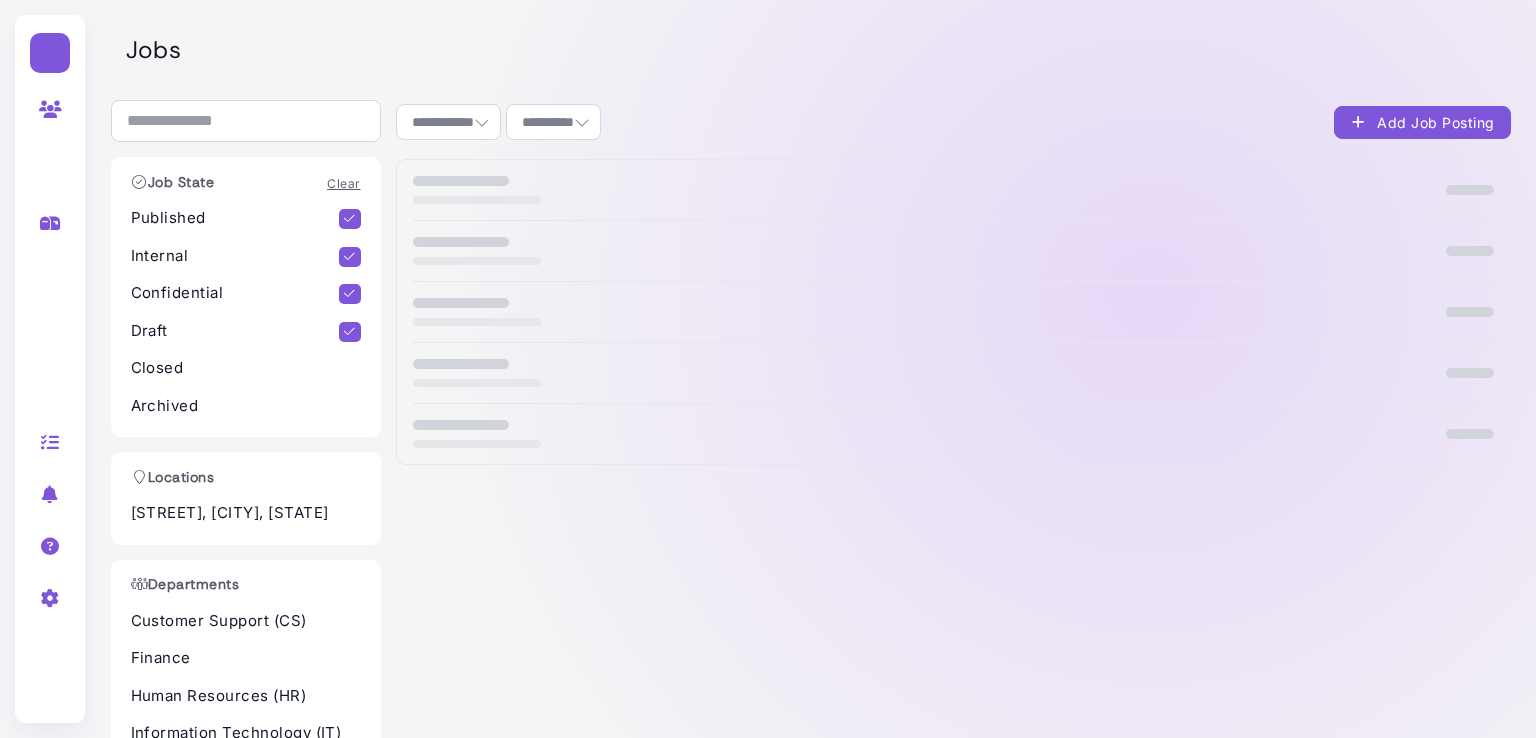 select on "**" 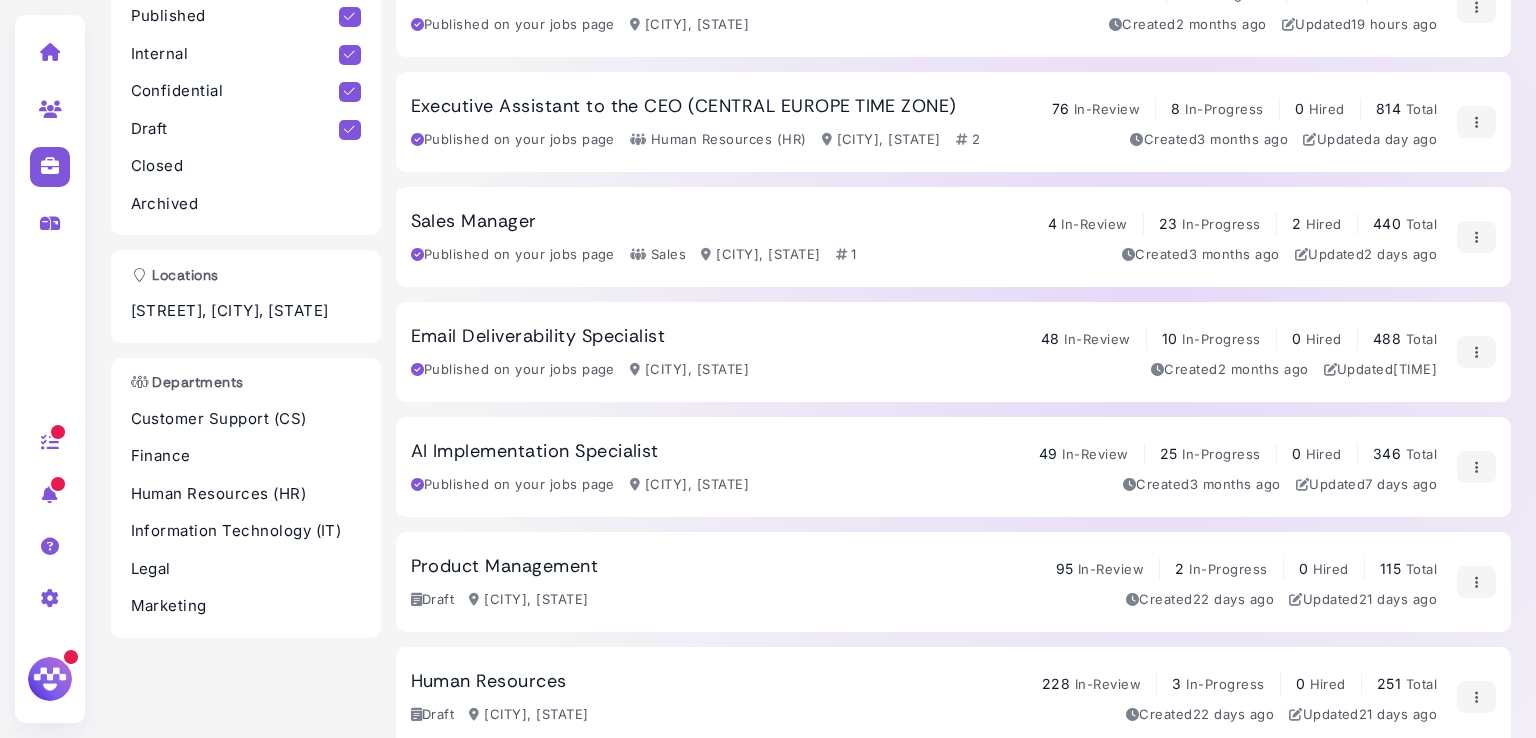scroll, scrollTop: 82, scrollLeft: 0, axis: vertical 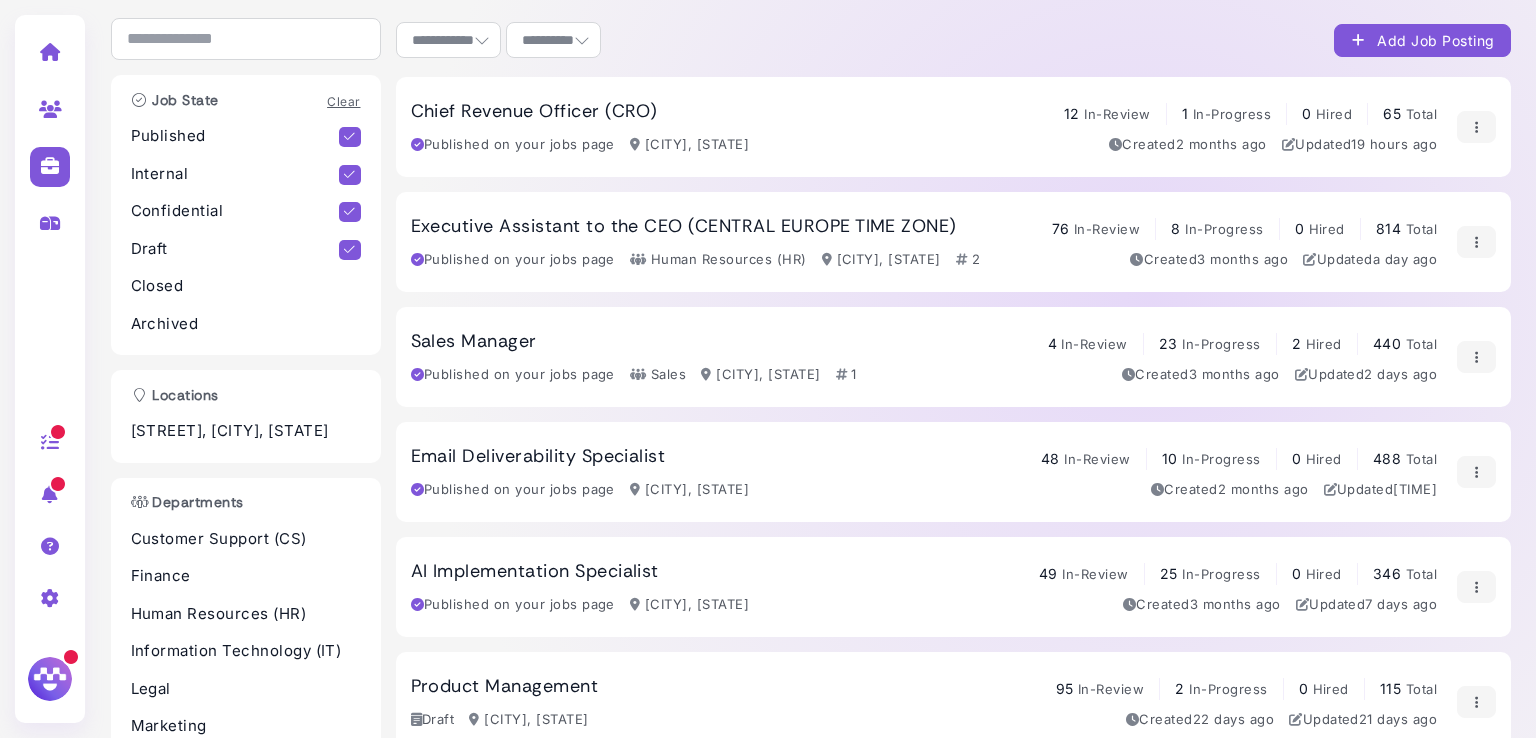 click on "Executive Assistant to the CEO (CENTRAL EUROPE TIME ZONE)   76   In-Review     8   In-Progress     0   Hired     814   Total
Published on your jobs page     Human Resources (HR)     Bronx, [STATE]     2
Created  3 months ago
Updated  a day ago" at bounding box center (924, 242) 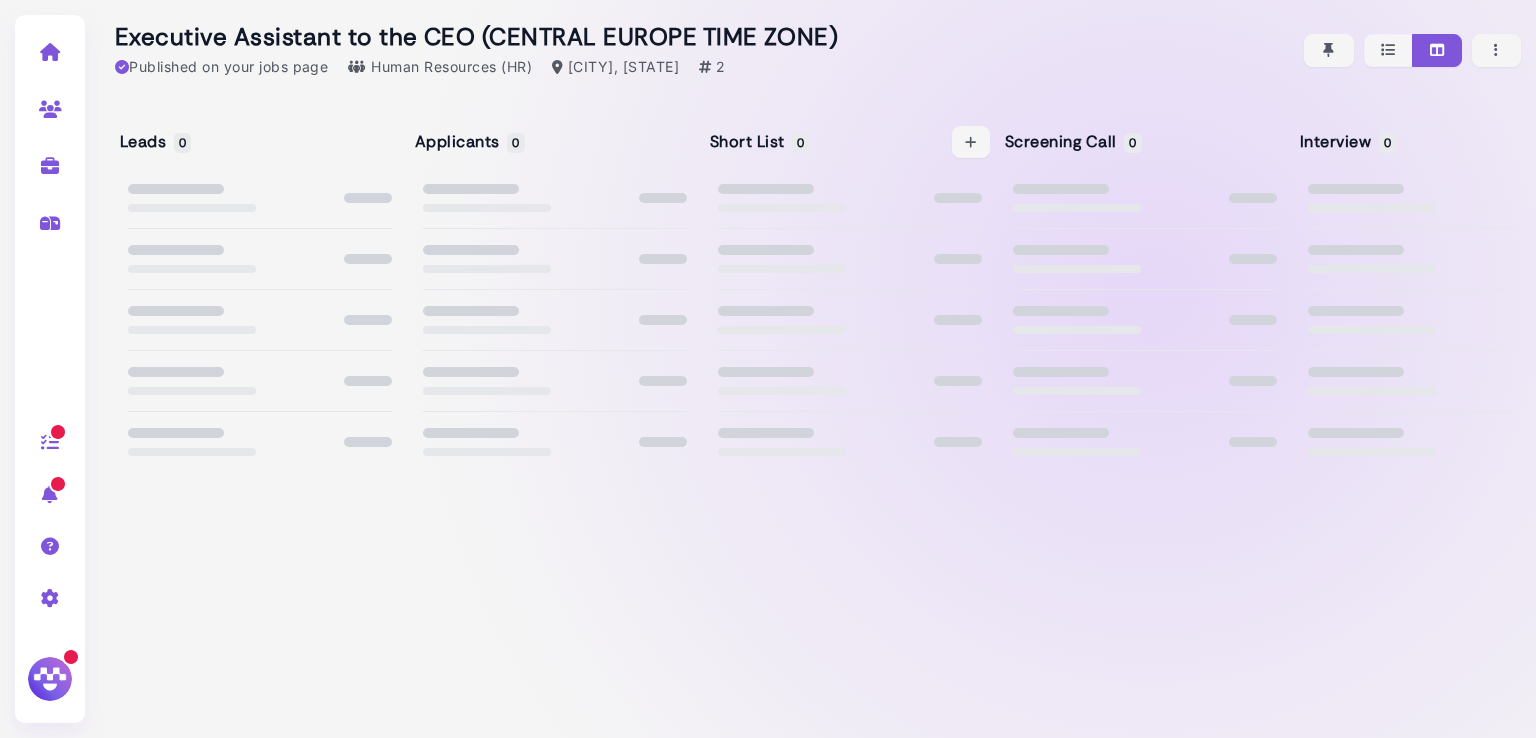 scroll, scrollTop: 0, scrollLeft: 0, axis: both 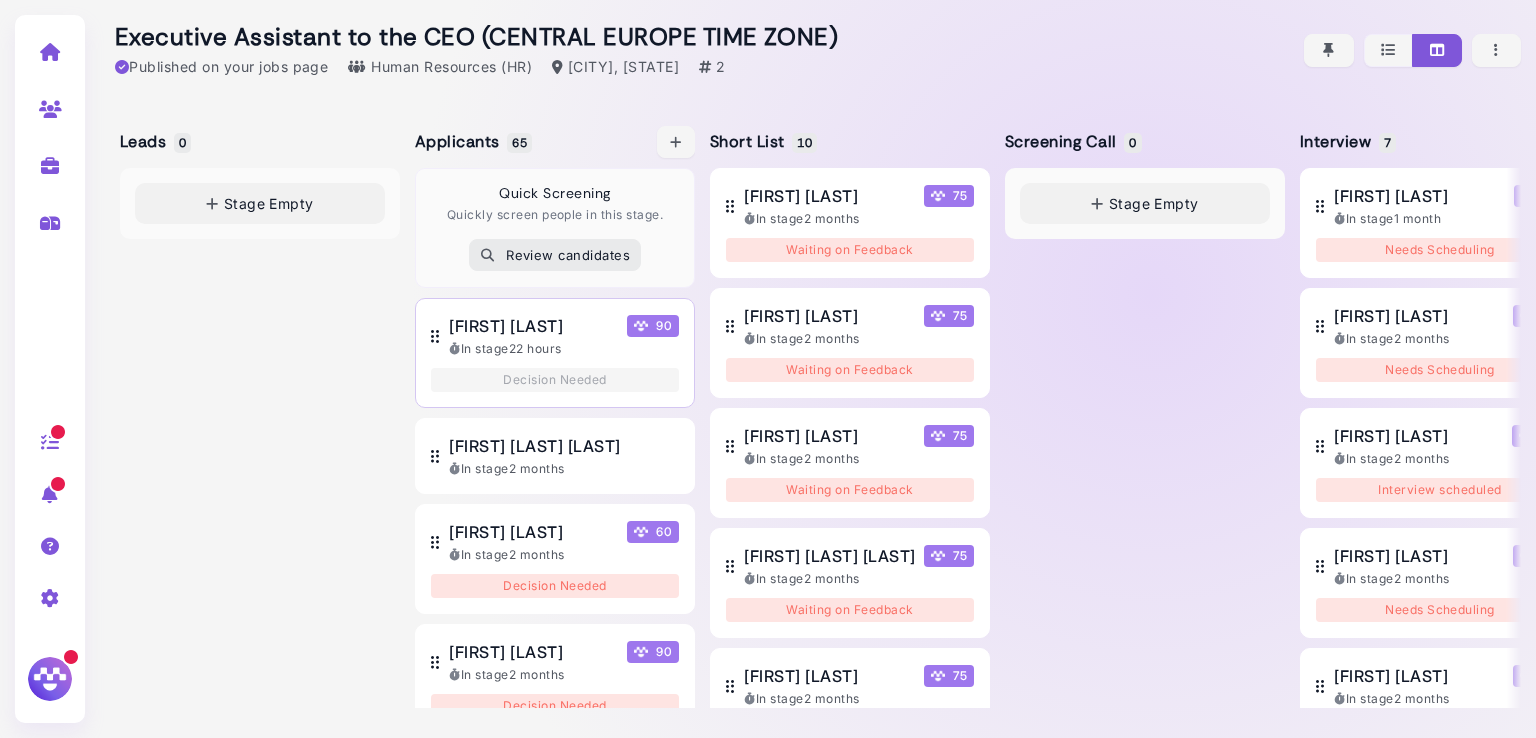 click on "[FIRST] [LAST]" at bounding box center [506, 326] 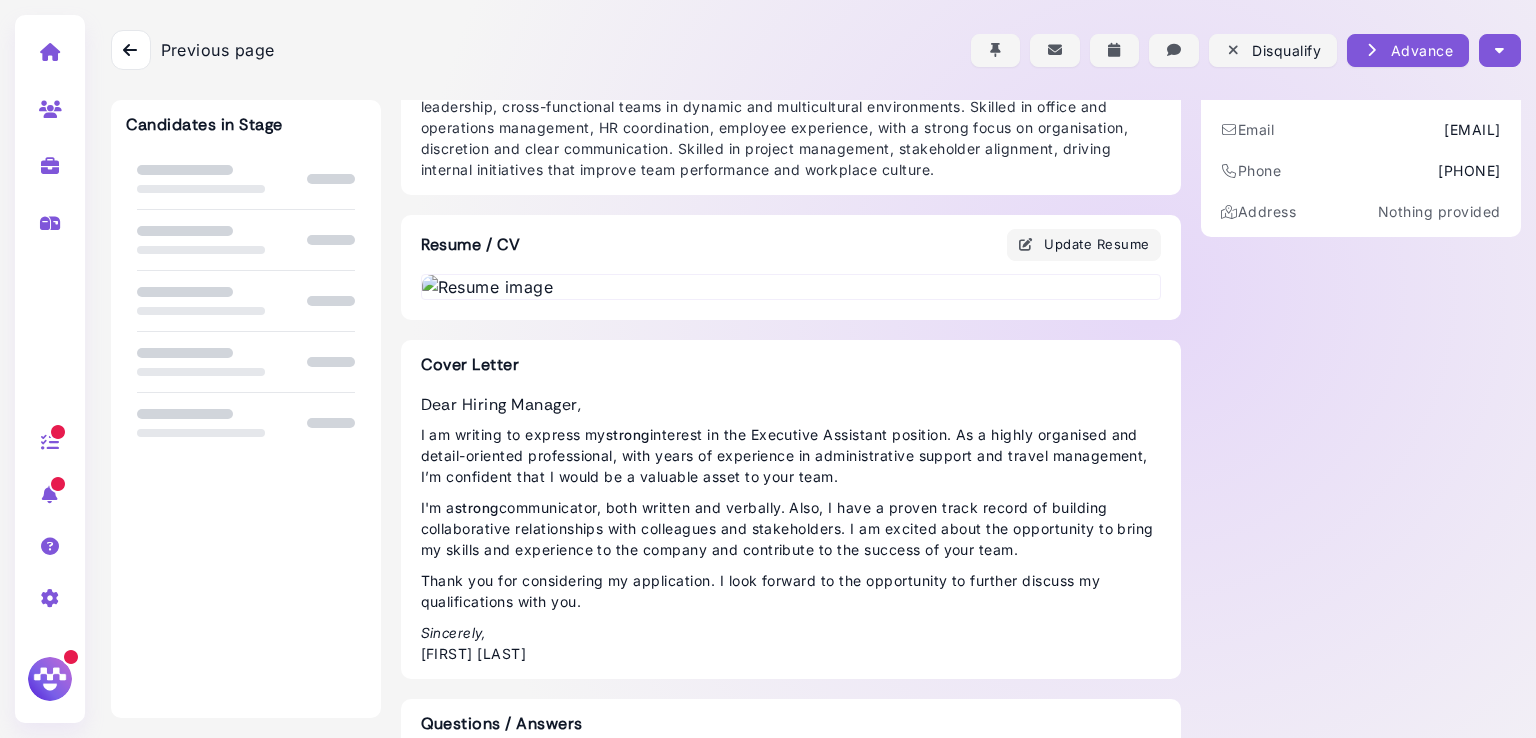 scroll, scrollTop: 408, scrollLeft: 0, axis: vertical 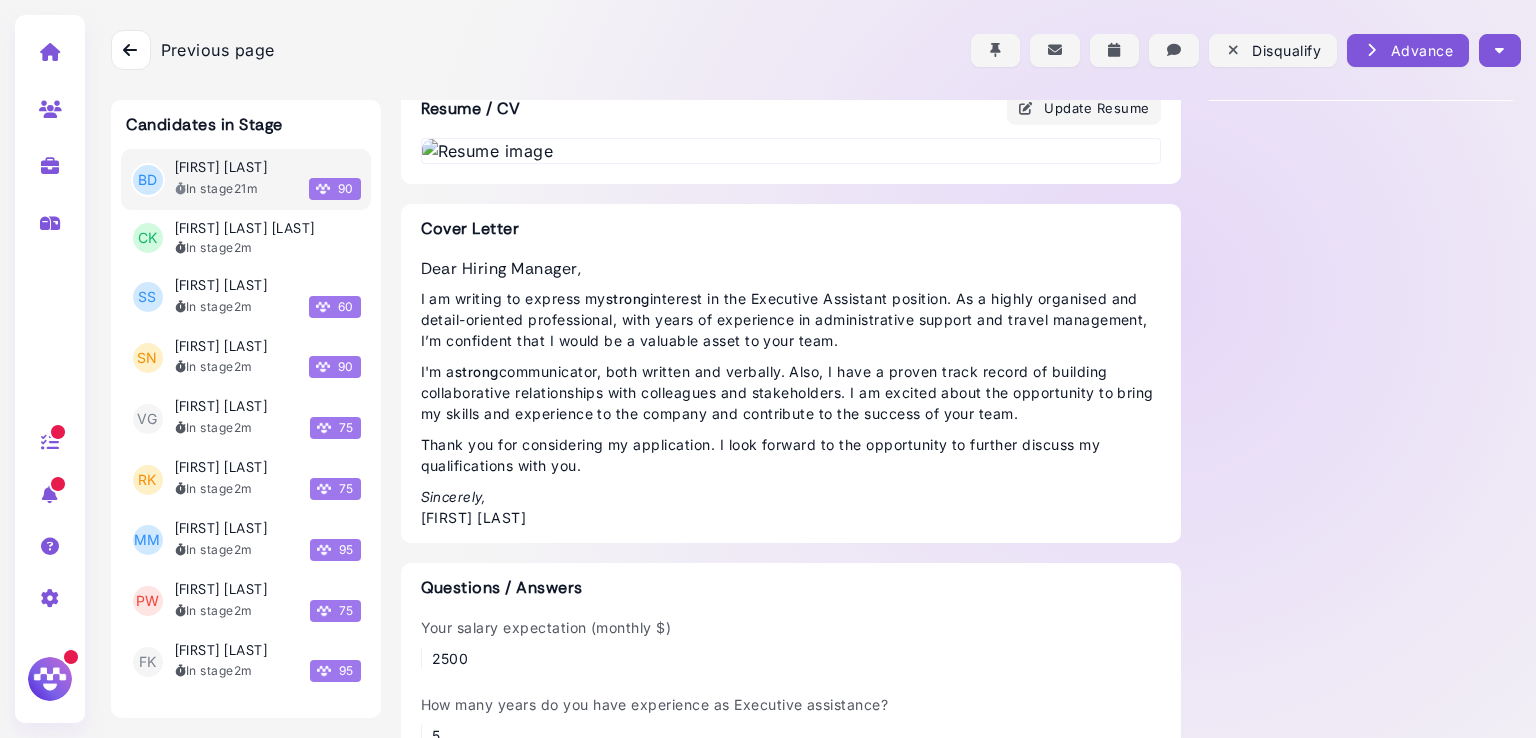 click at bounding box center (791, 151) 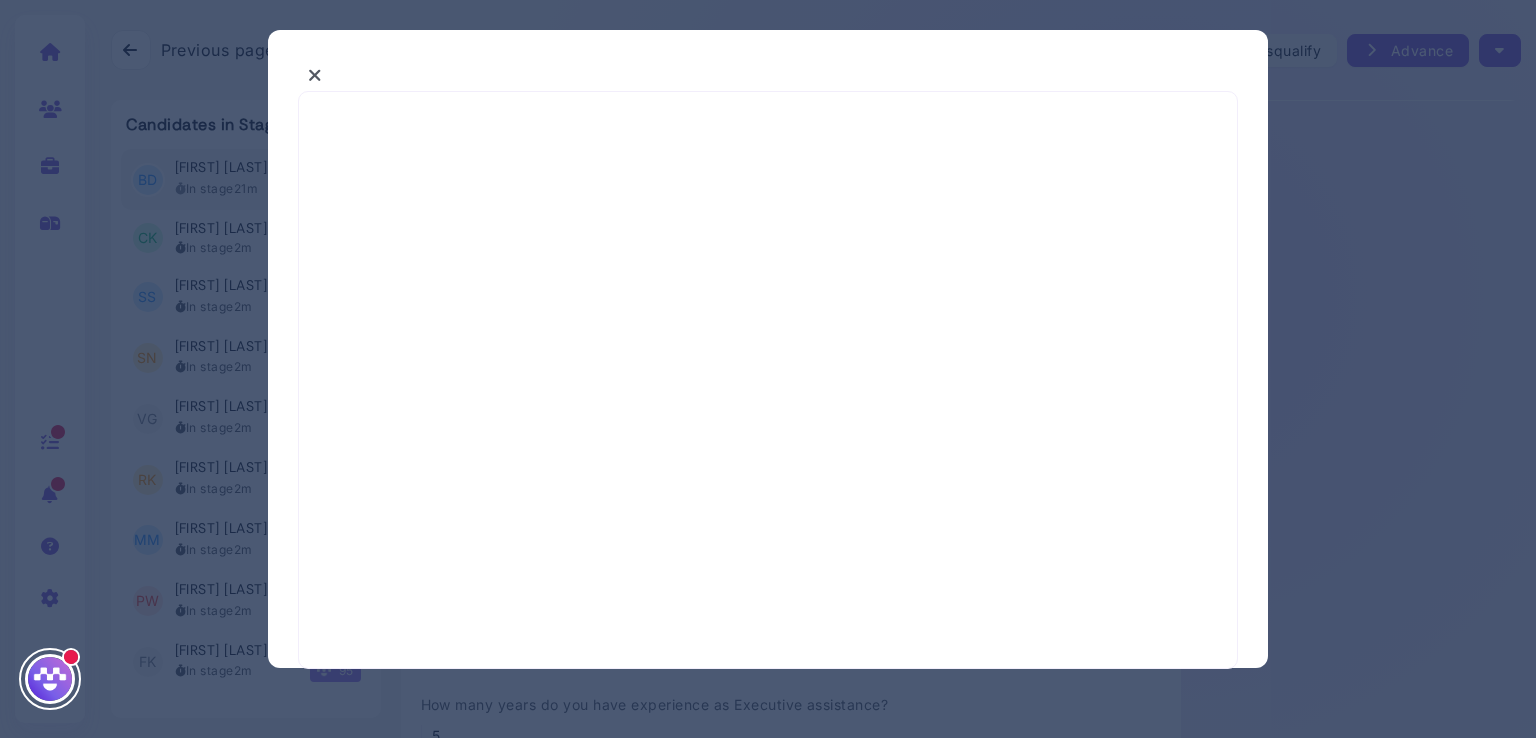 select on "*" 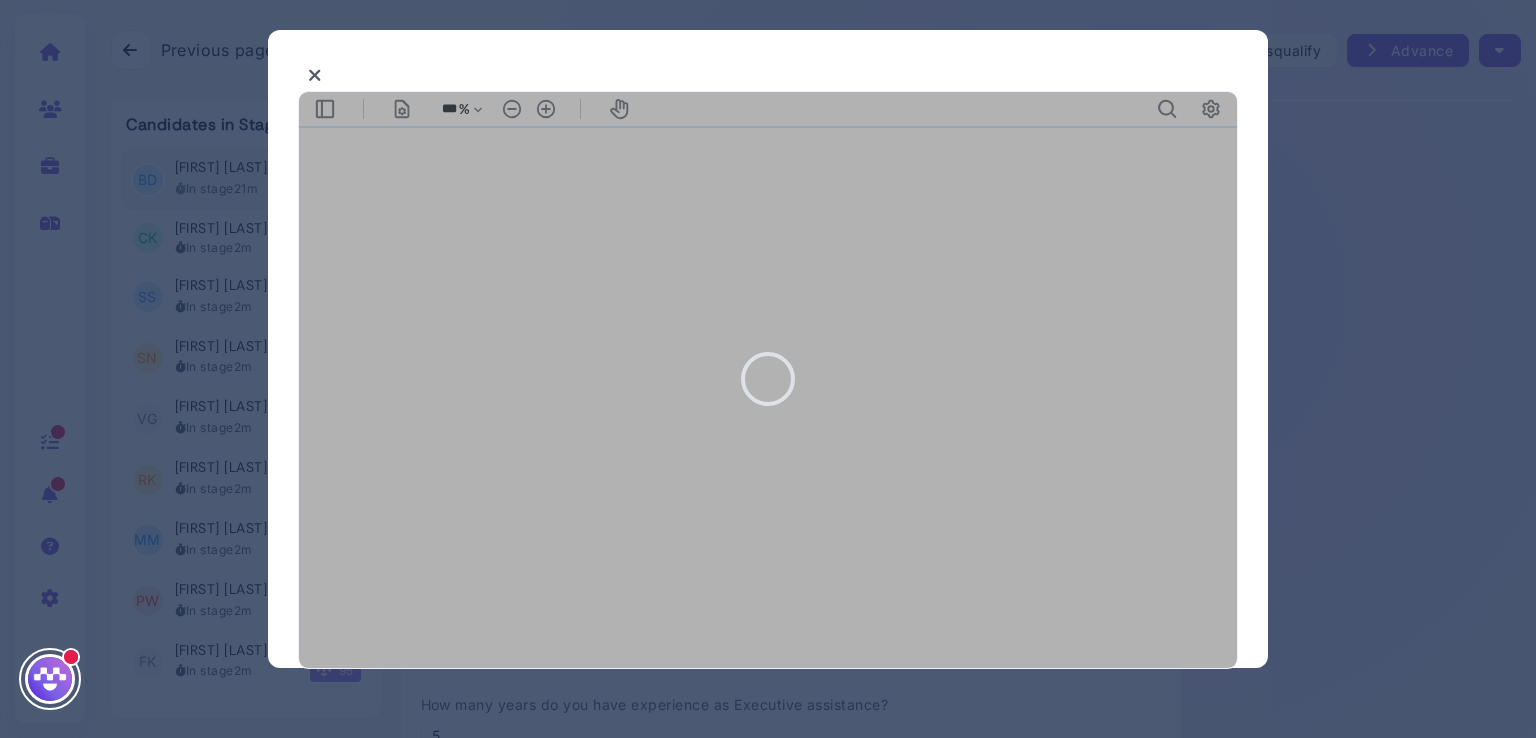 scroll, scrollTop: 0, scrollLeft: 0, axis: both 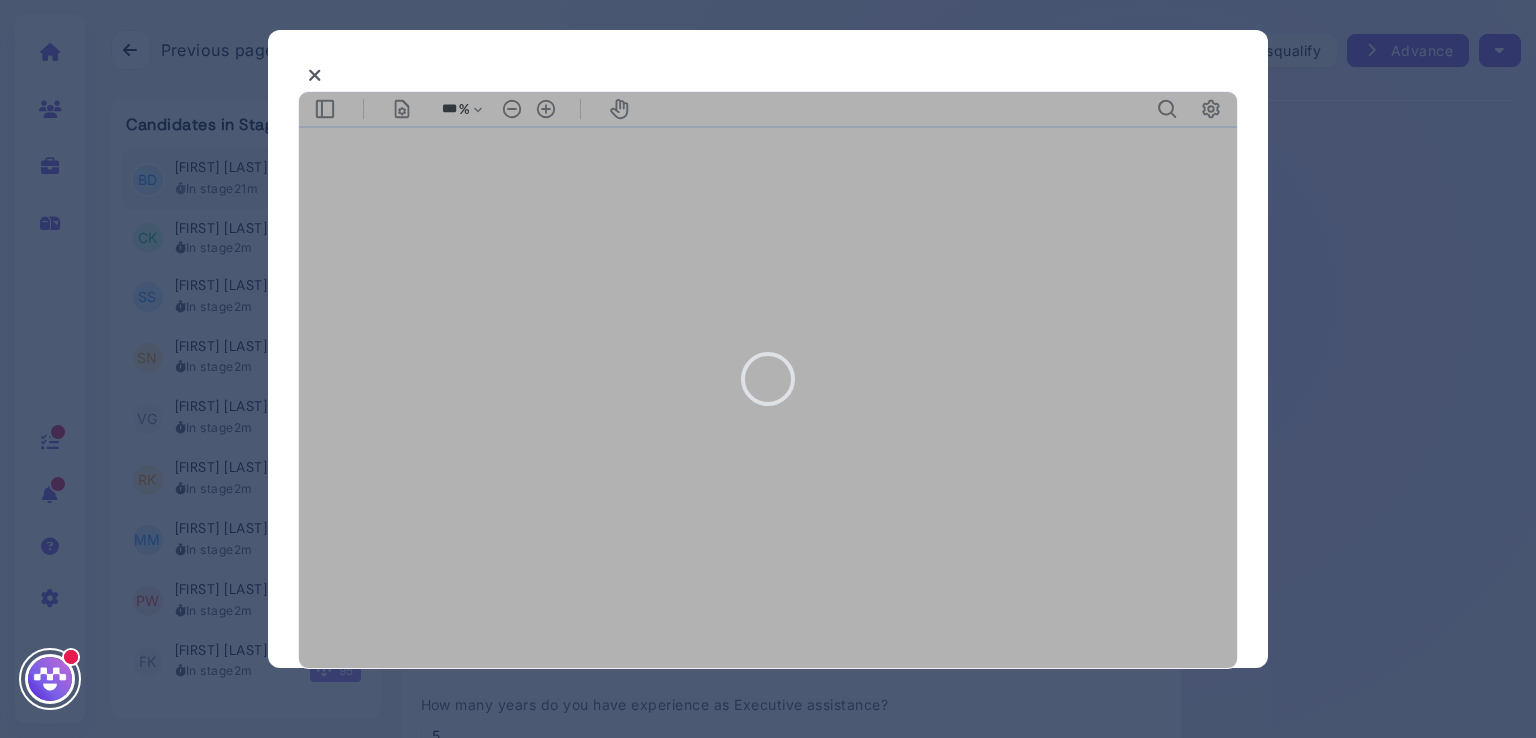 type on "***" 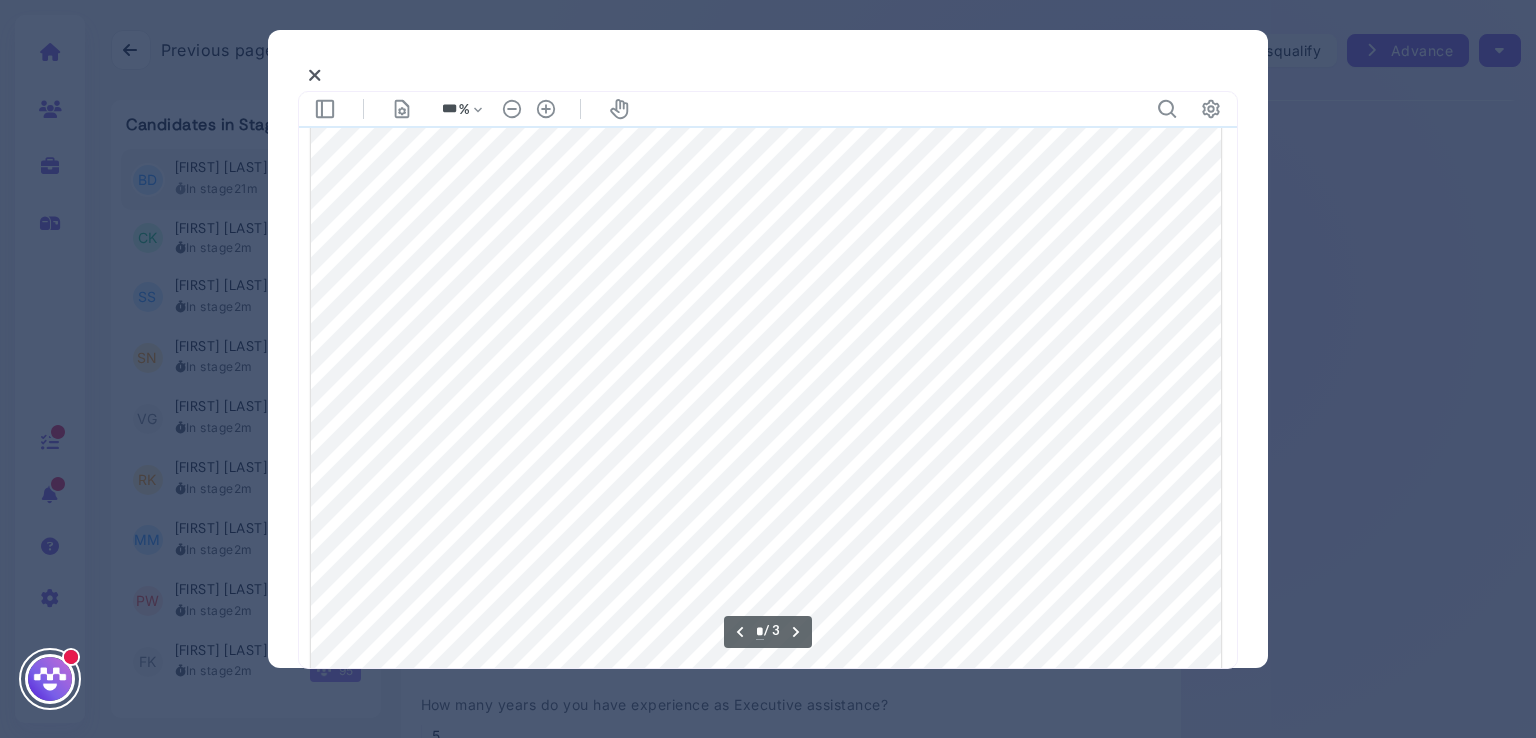 scroll, scrollTop: 2035, scrollLeft: 0, axis: vertical 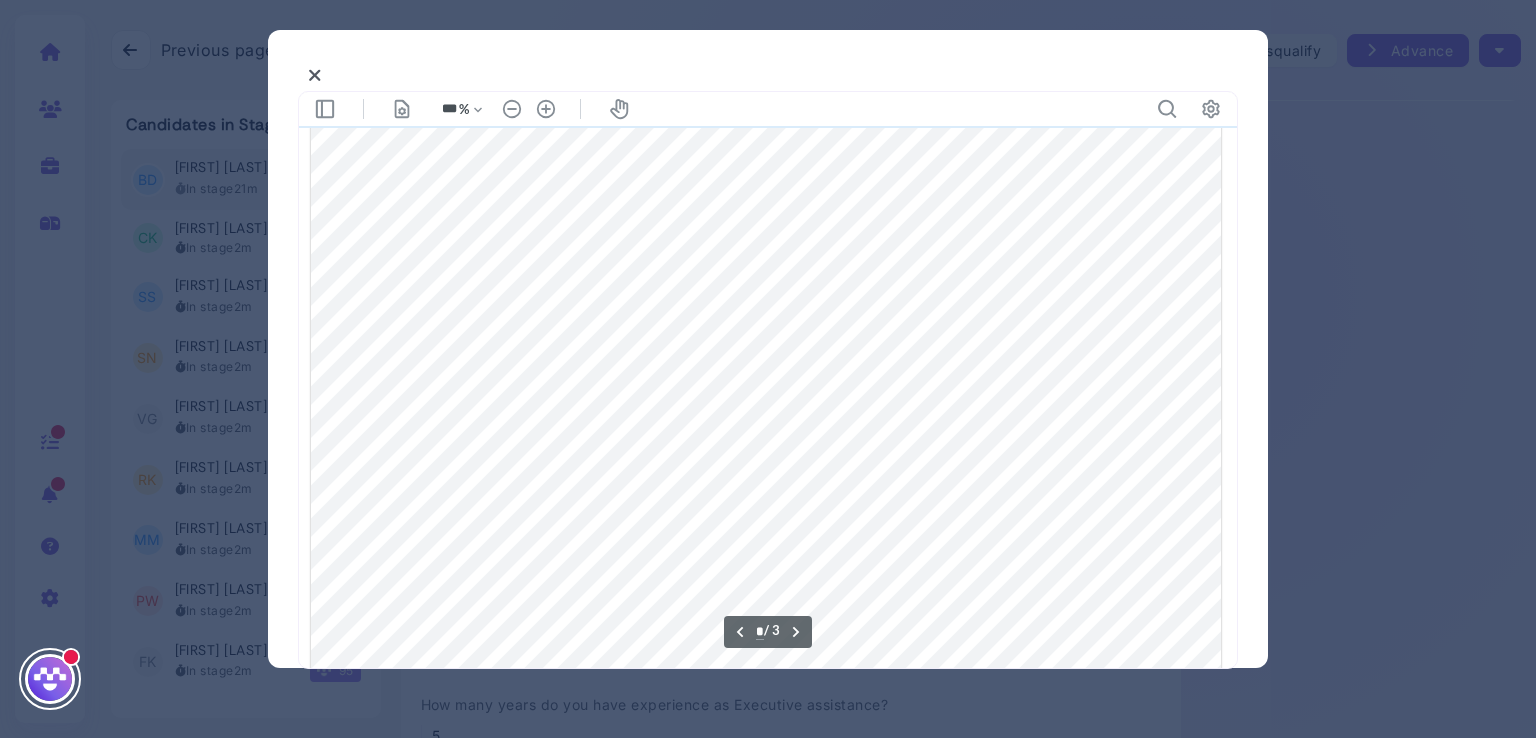 type on "*" 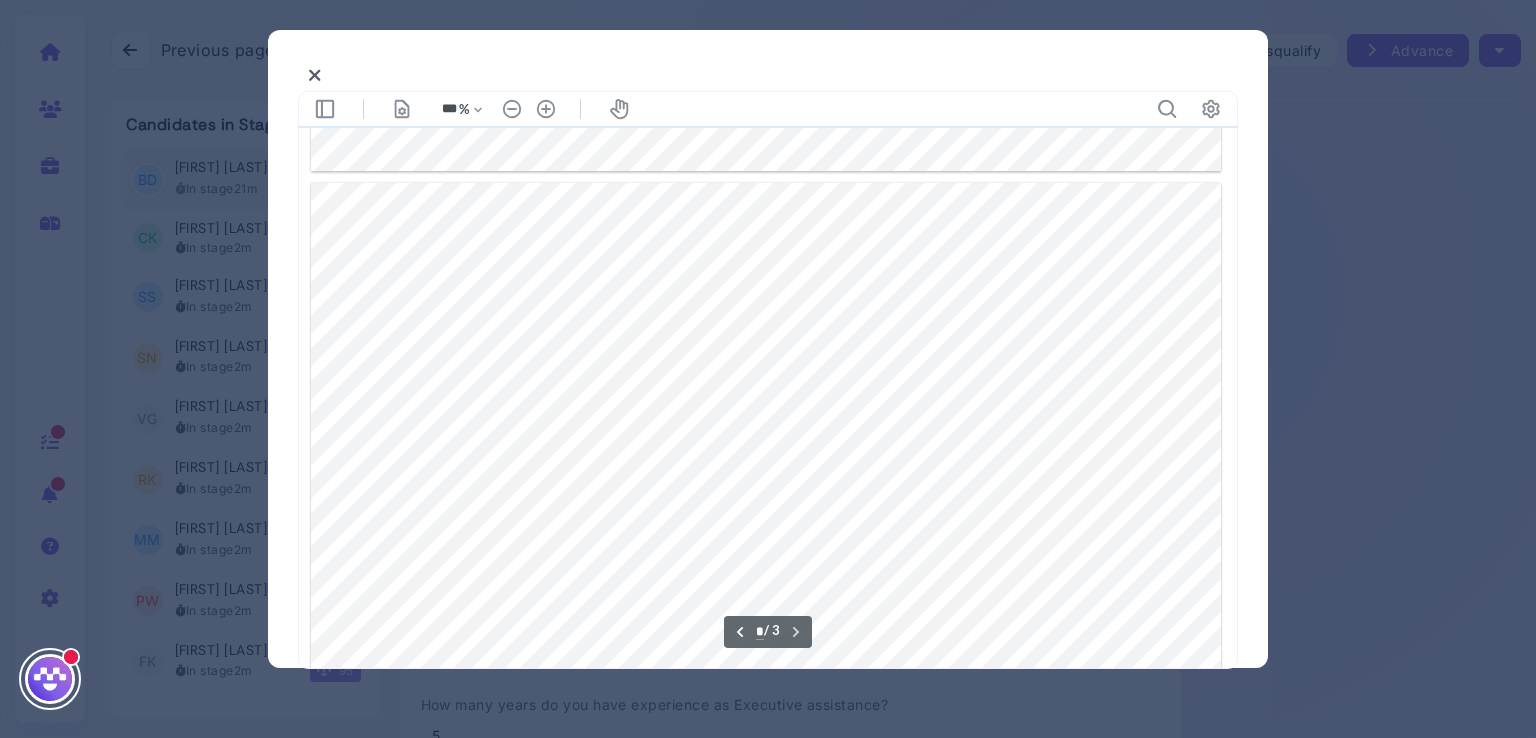 scroll, scrollTop: 2545, scrollLeft: 0, axis: vertical 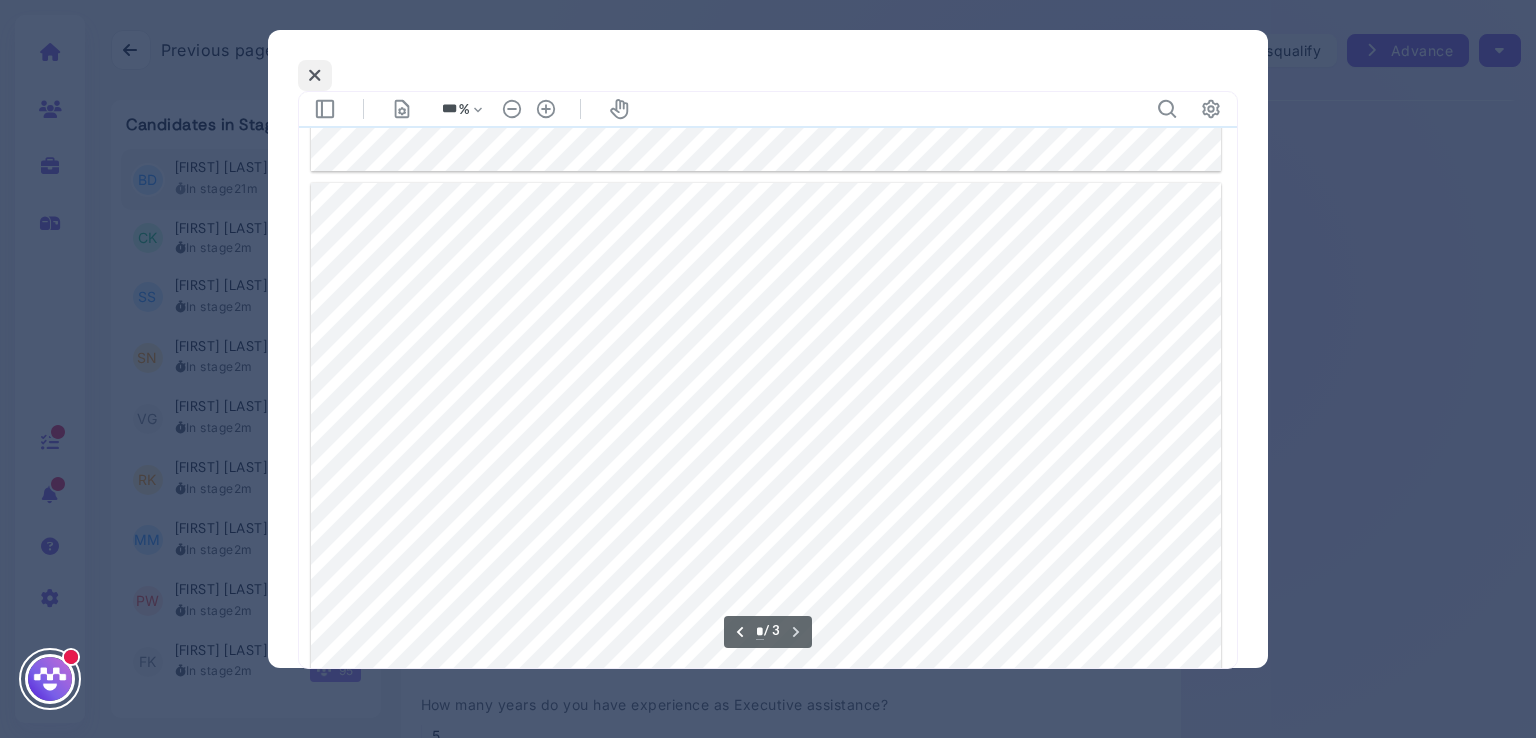 click at bounding box center [315, 75] 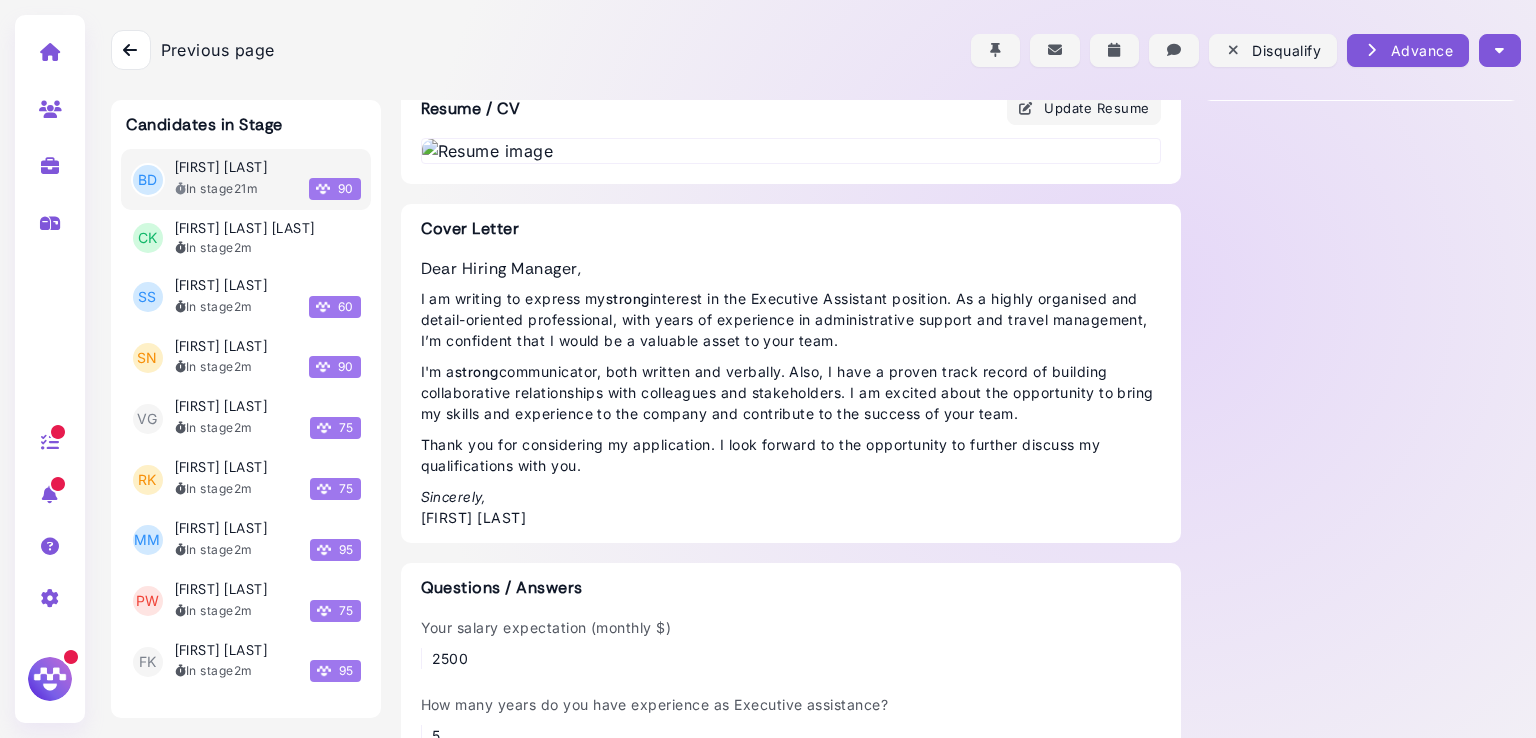 click at bounding box center [1499, 50] 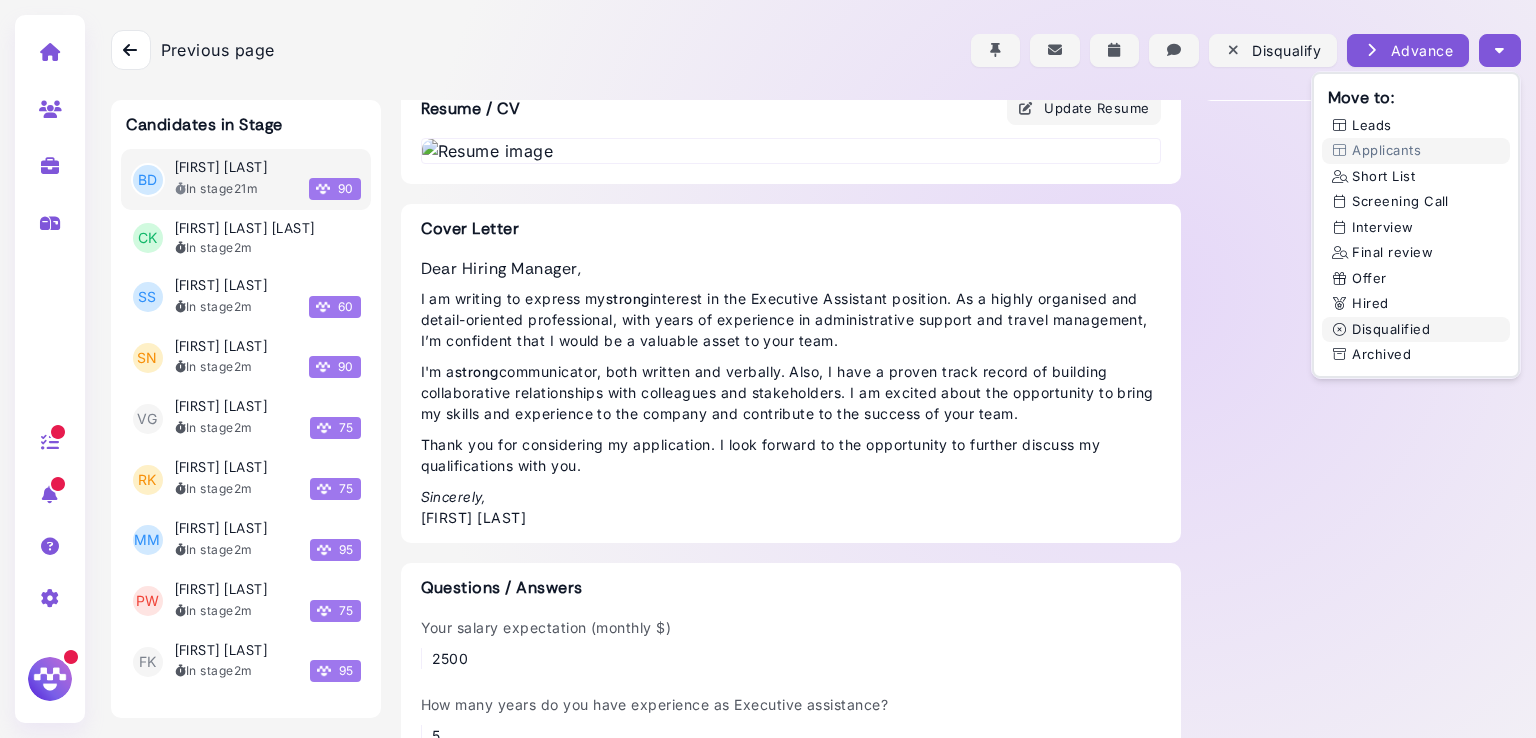 click on "Disqualified" at bounding box center (1416, 330) 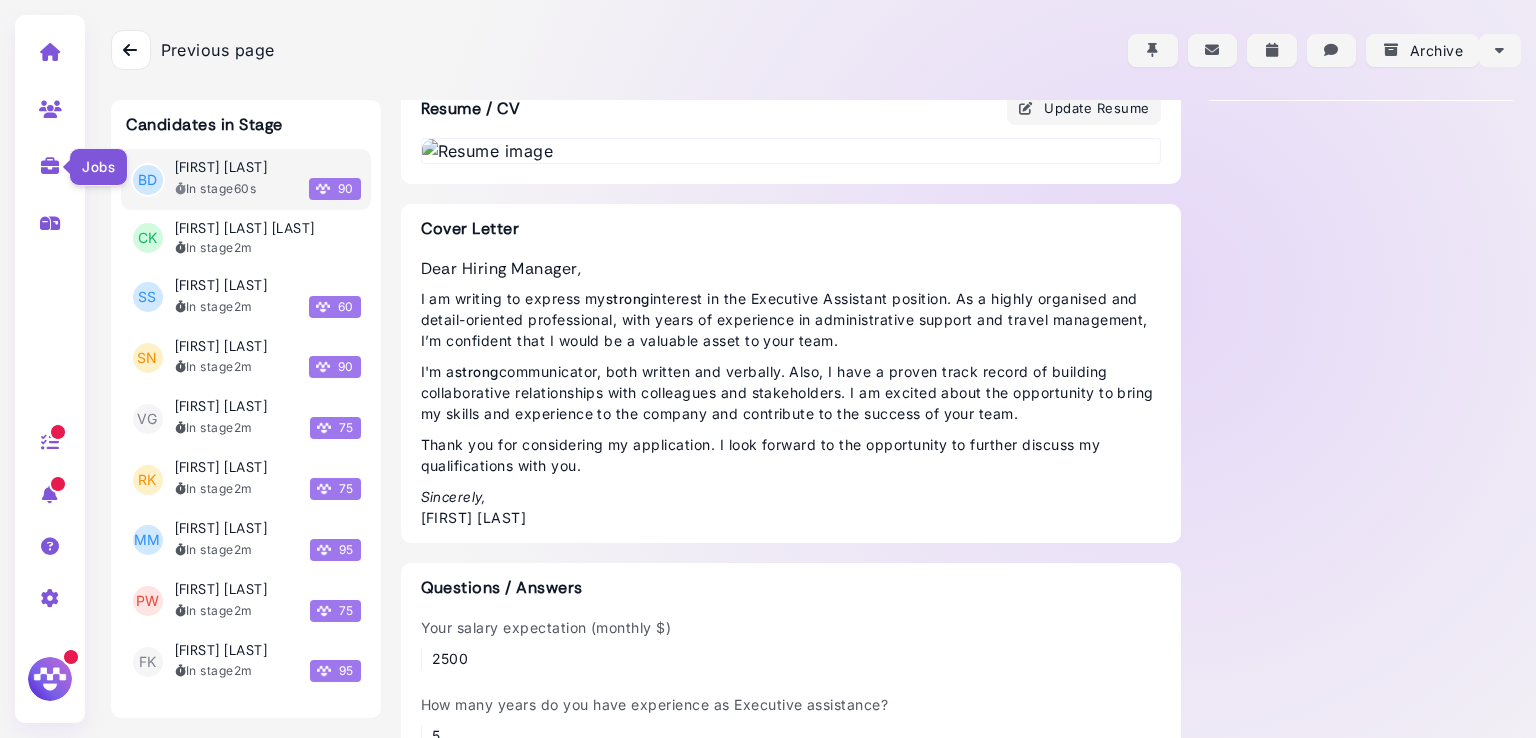 click at bounding box center (50, 166) 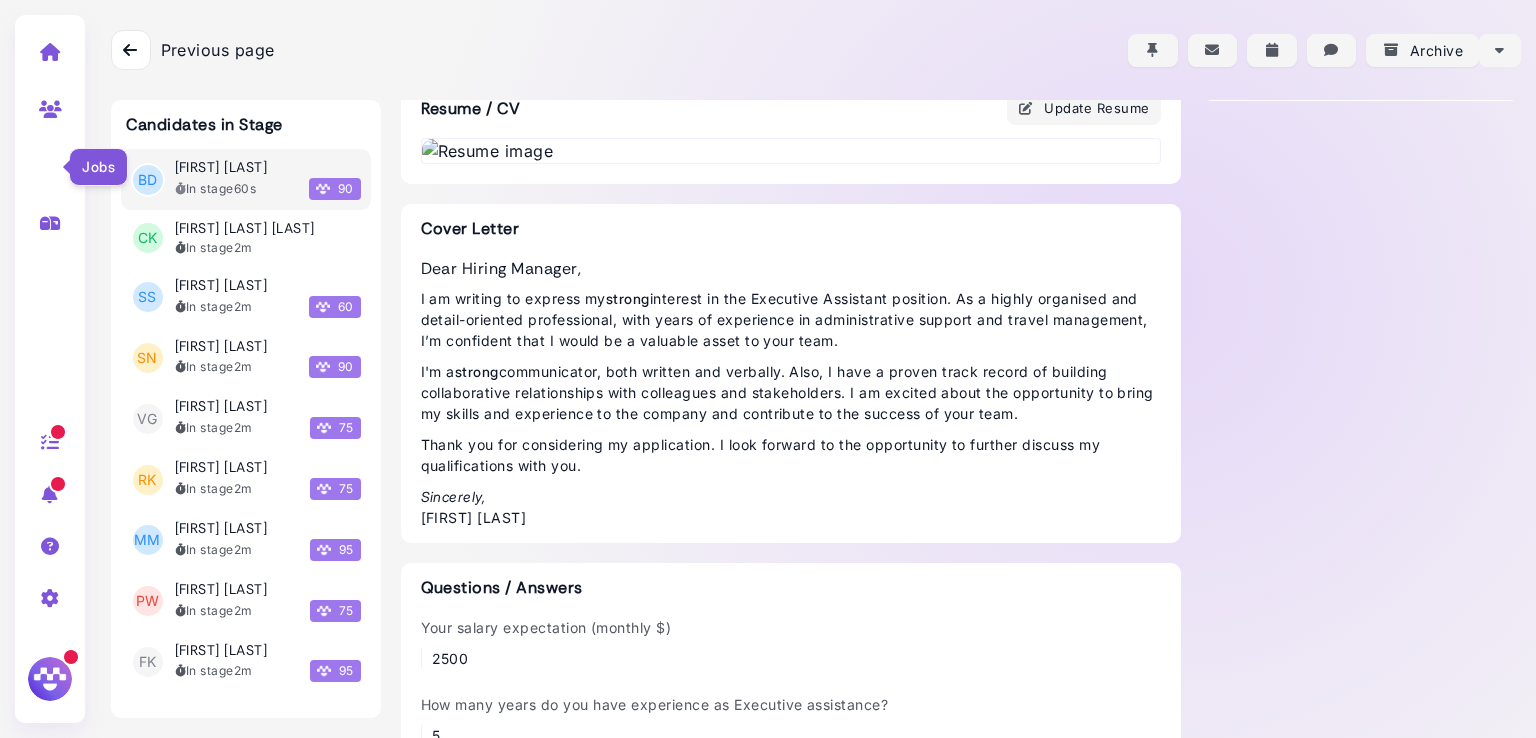 select on "**********" 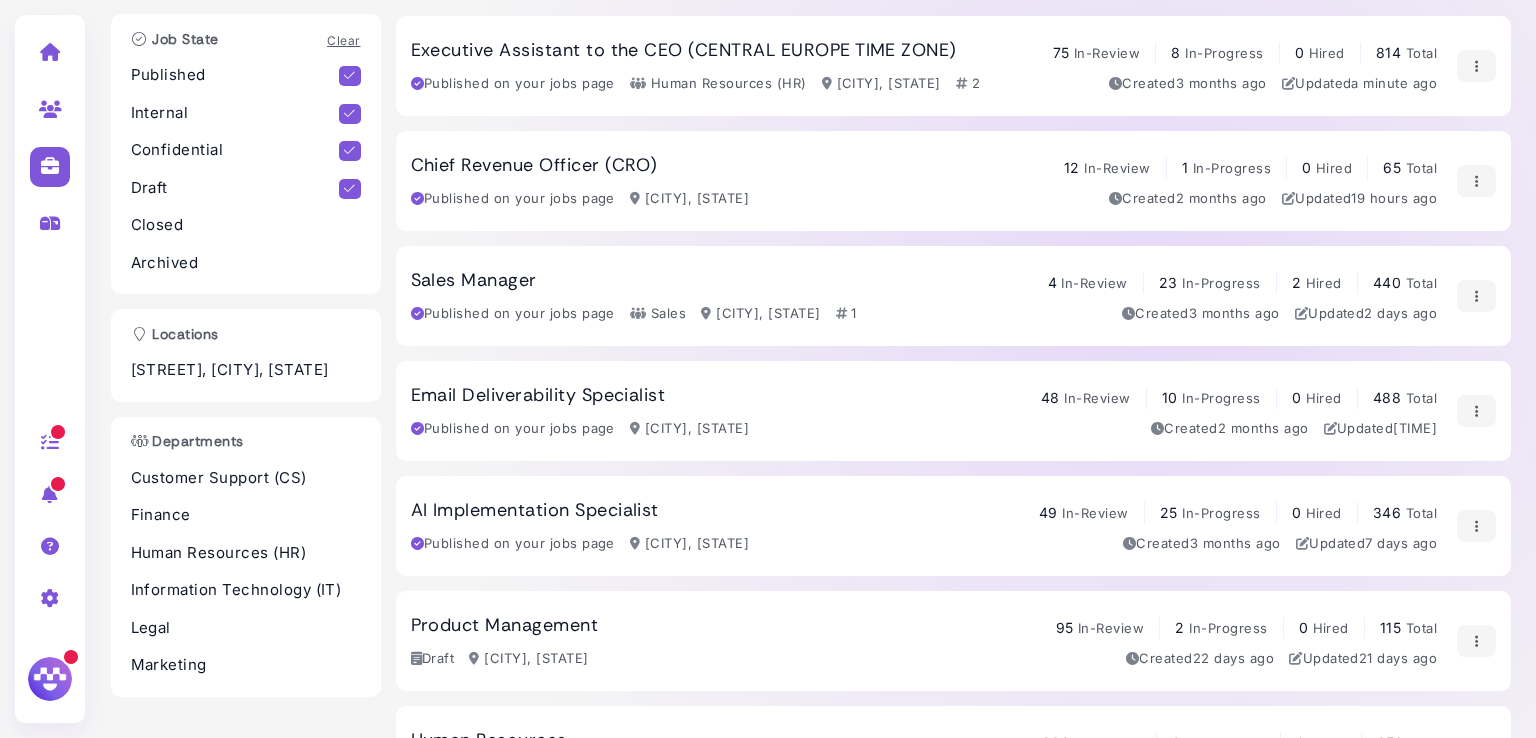scroll, scrollTop: 0, scrollLeft: 0, axis: both 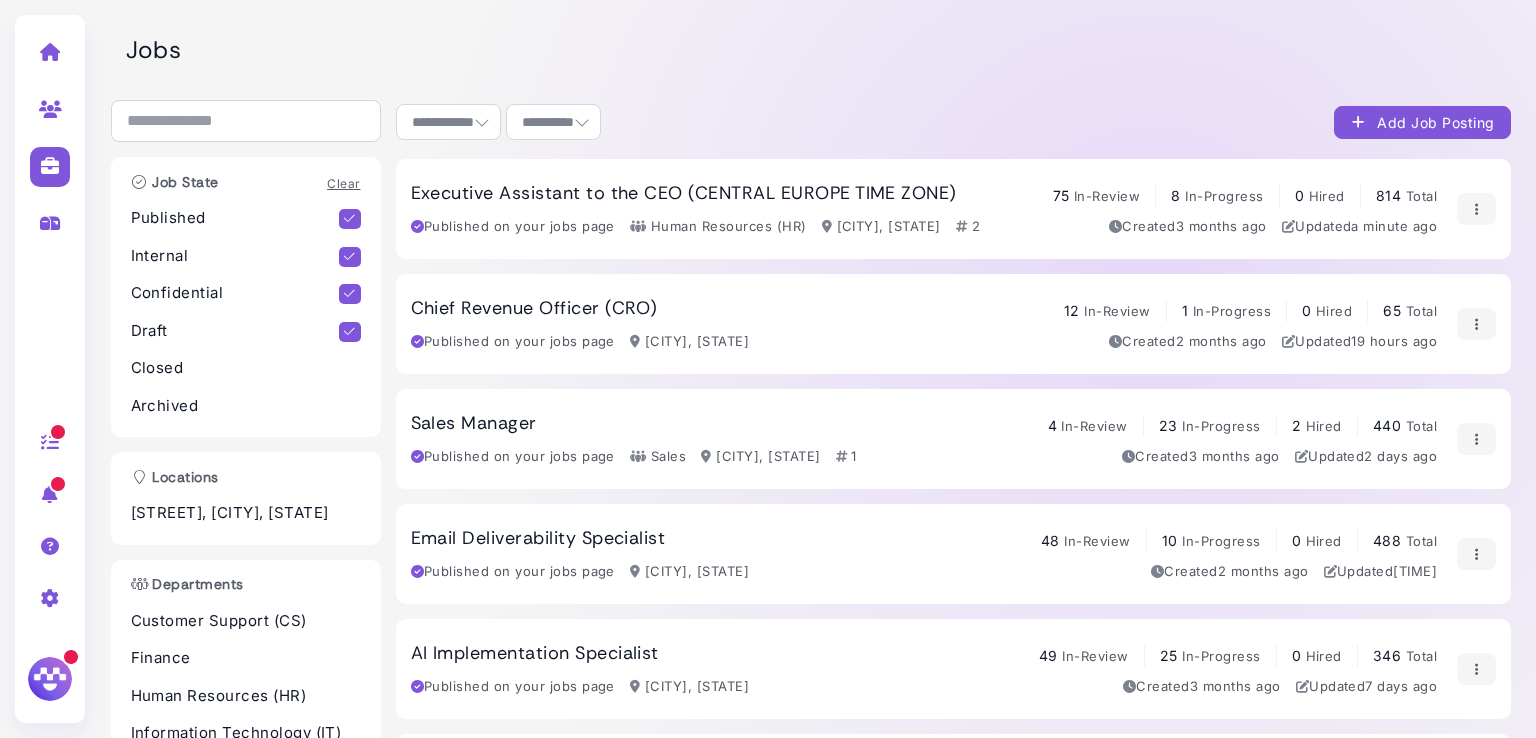 click on "Executive Assistant to the CEO (CENTRAL EUROPE TIME ZONE)" at bounding box center [684, 194] 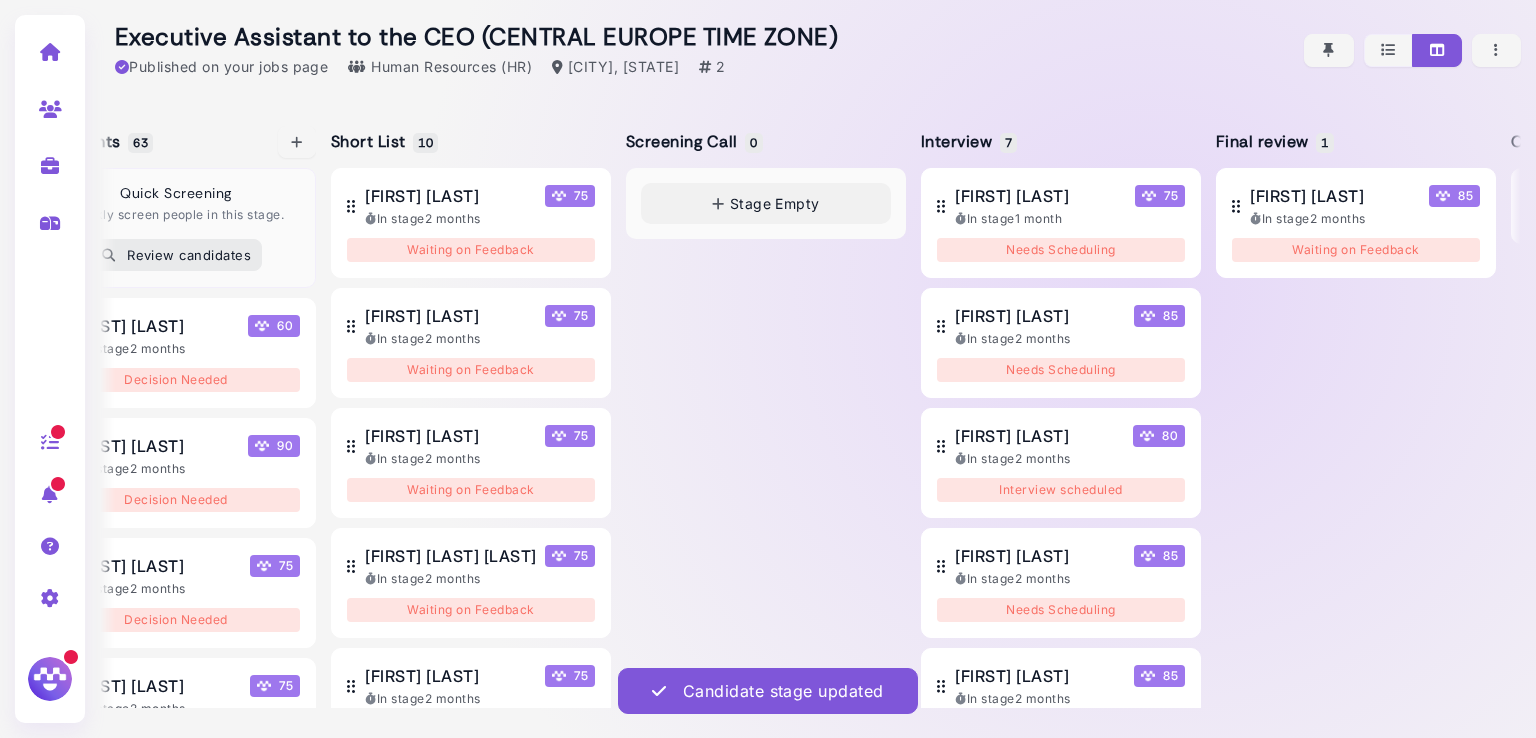 scroll, scrollTop: 0, scrollLeft: 0, axis: both 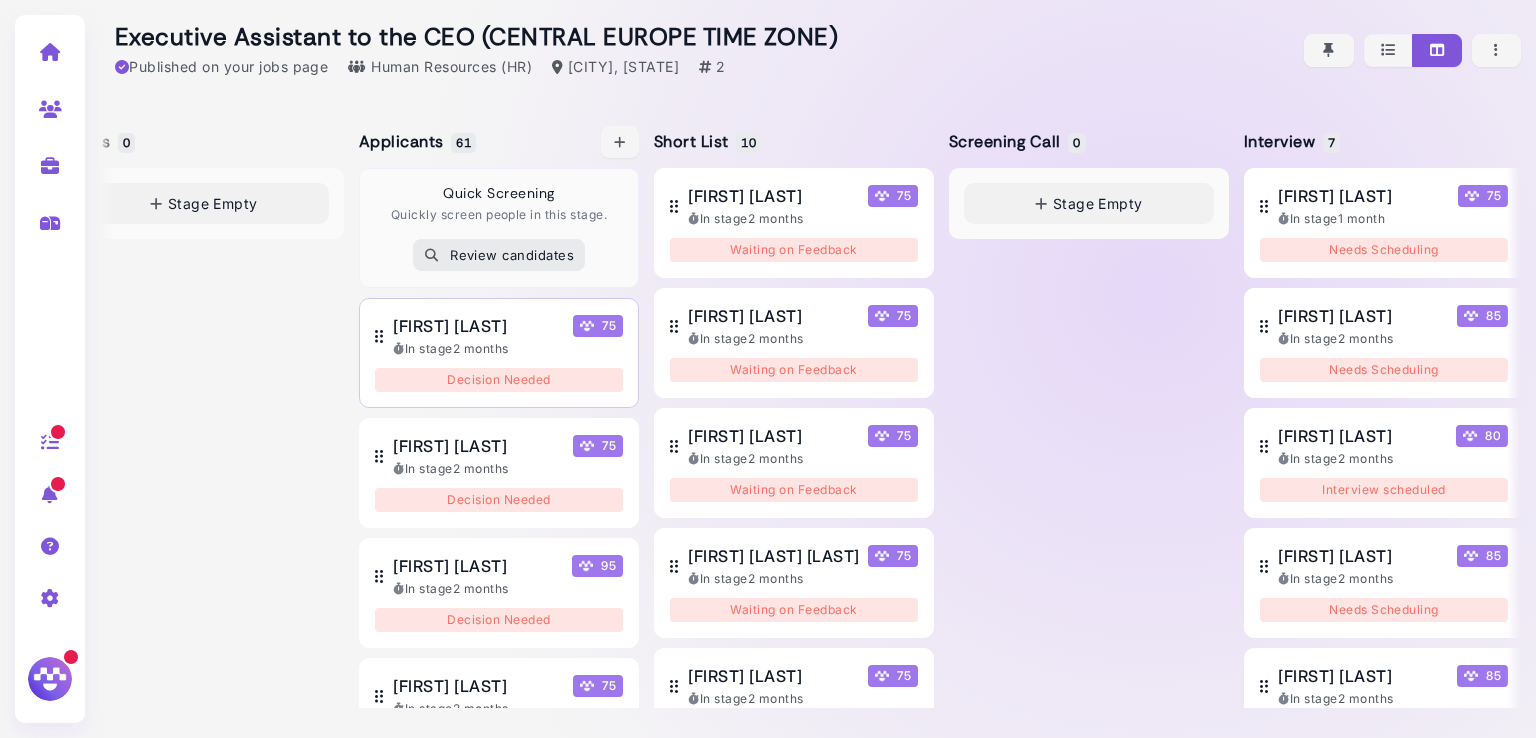 click on "[FIRST] [LAST]" at bounding box center (450, 326) 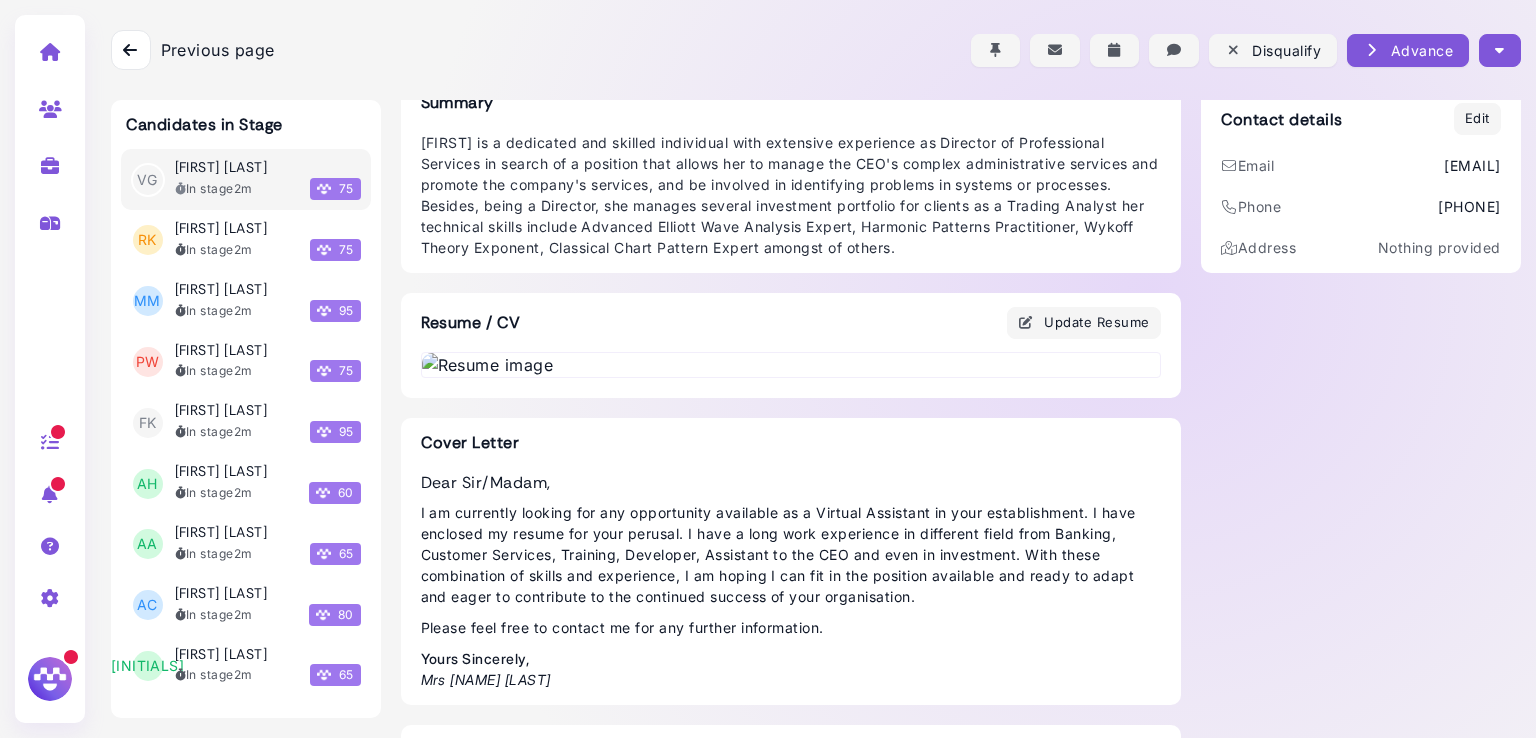 scroll, scrollTop: 0, scrollLeft: 0, axis: both 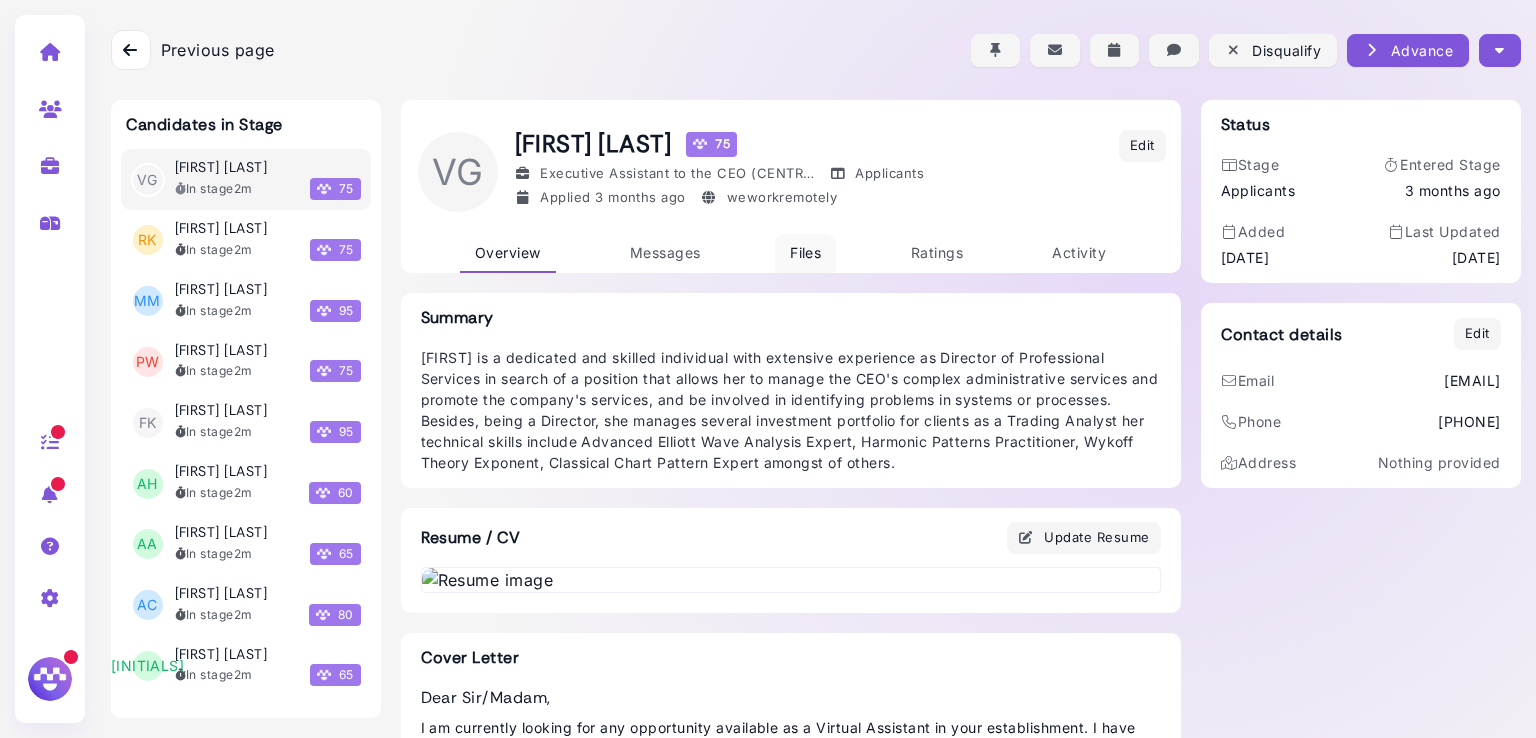 click on "Files" at bounding box center (805, 252) 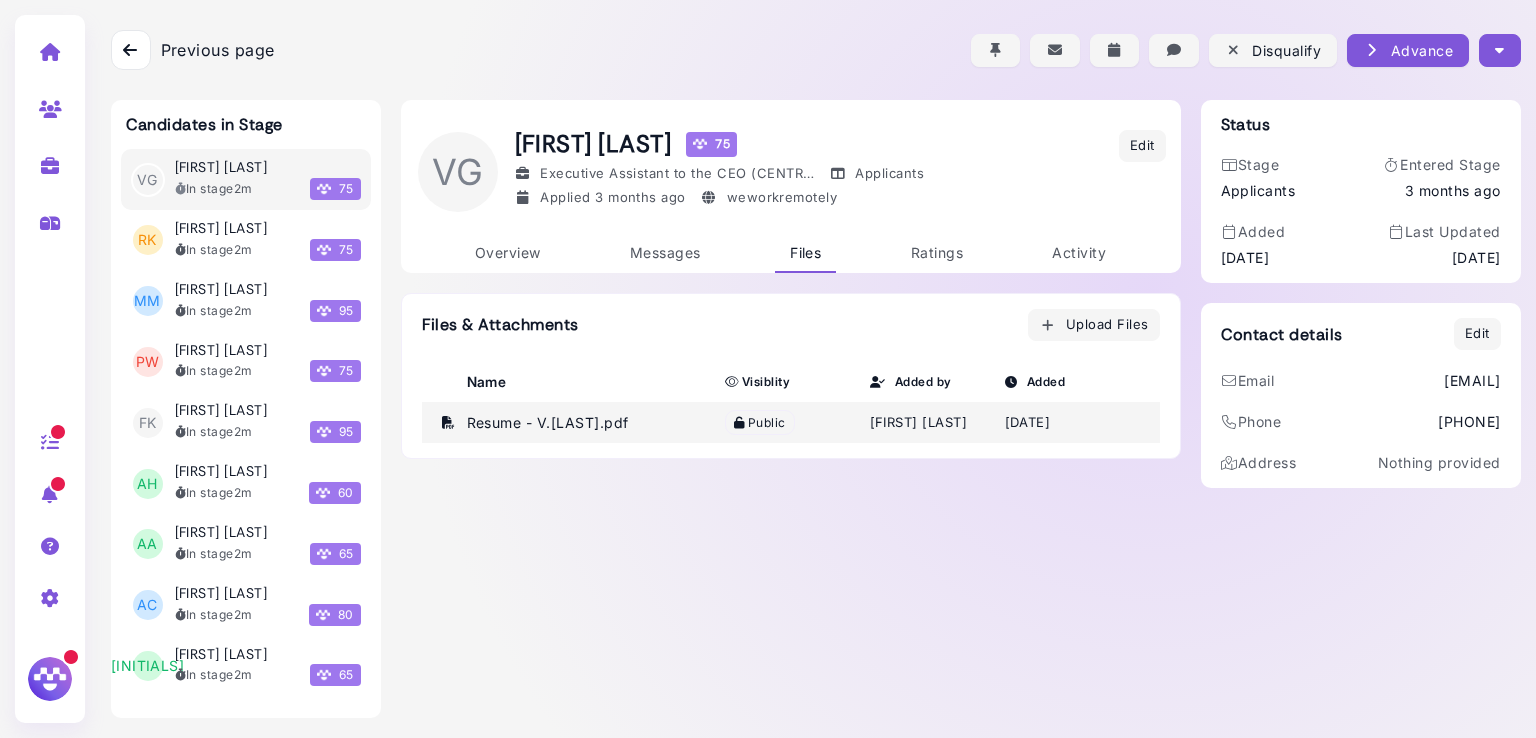 click on "Resume - V.[LAST].pdf" at bounding box center (588, 422) 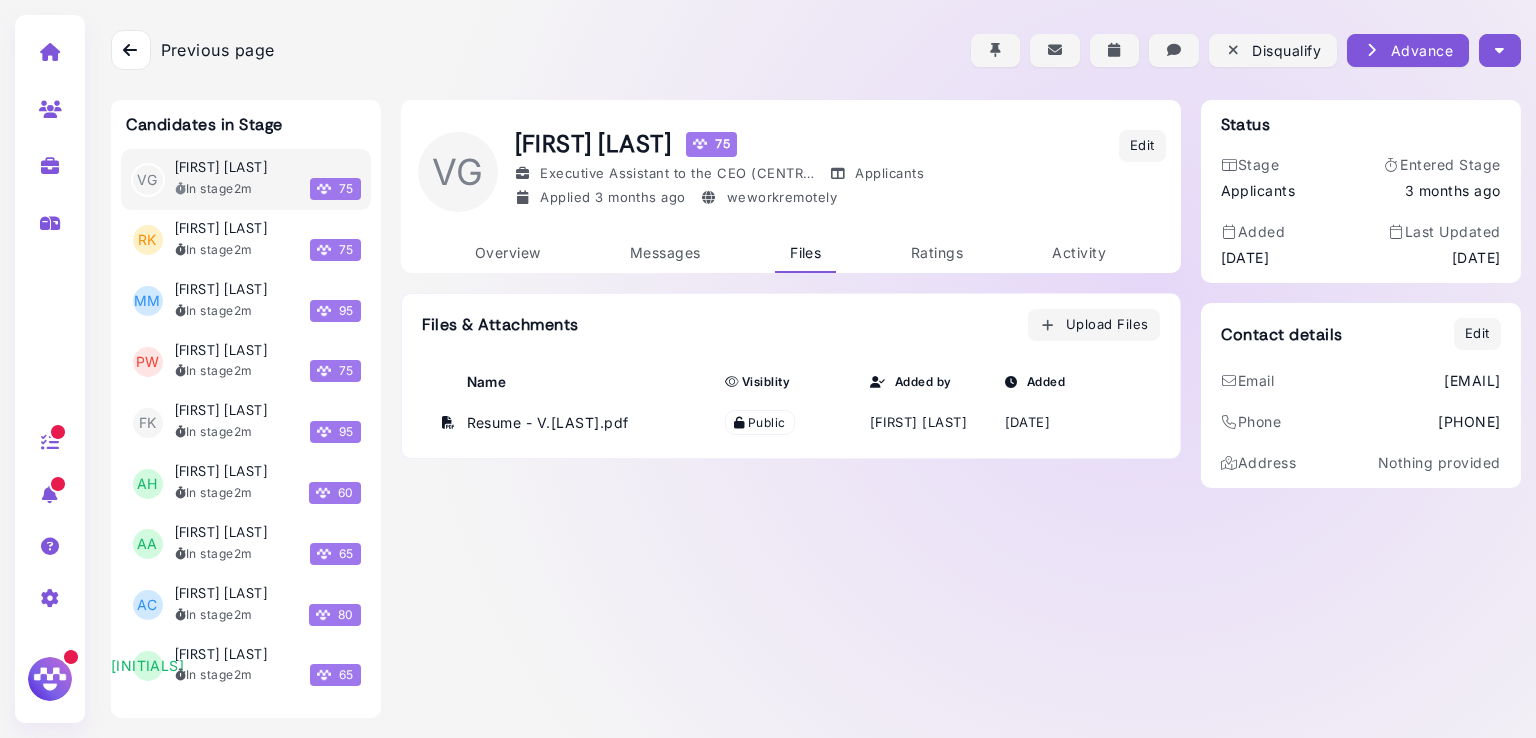 click at bounding box center [1499, 50] 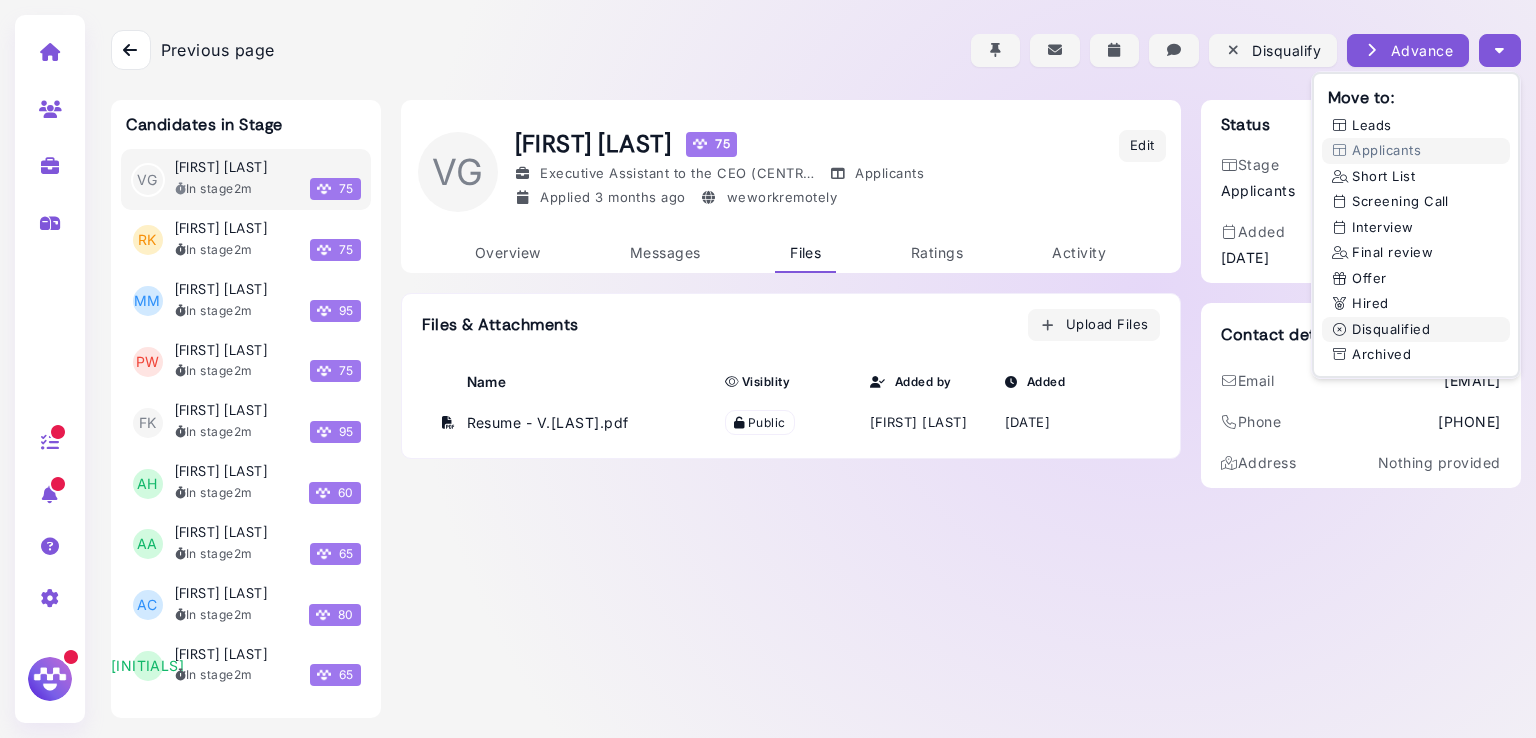 click on "Disqualified" at bounding box center (1416, 330) 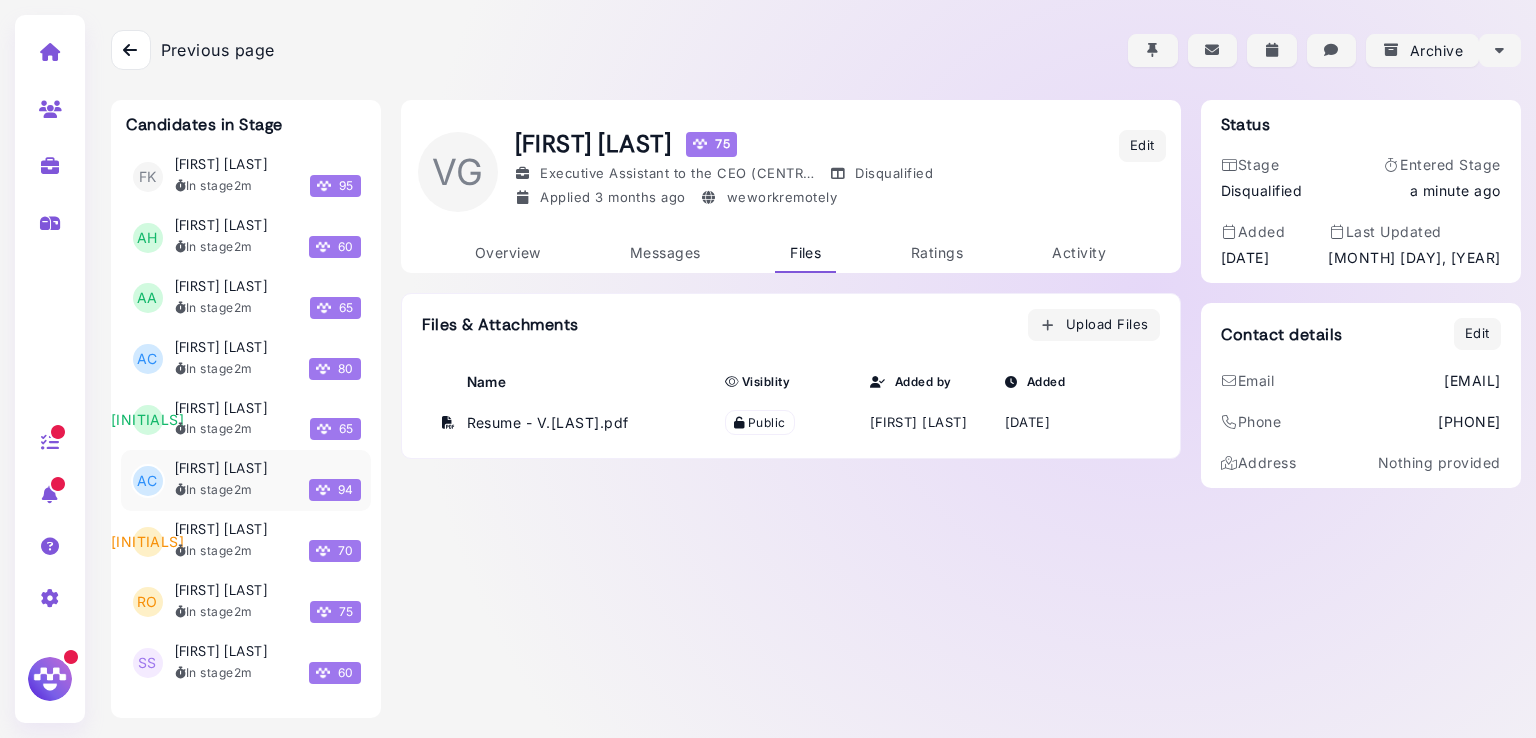 scroll, scrollTop: 248, scrollLeft: 0, axis: vertical 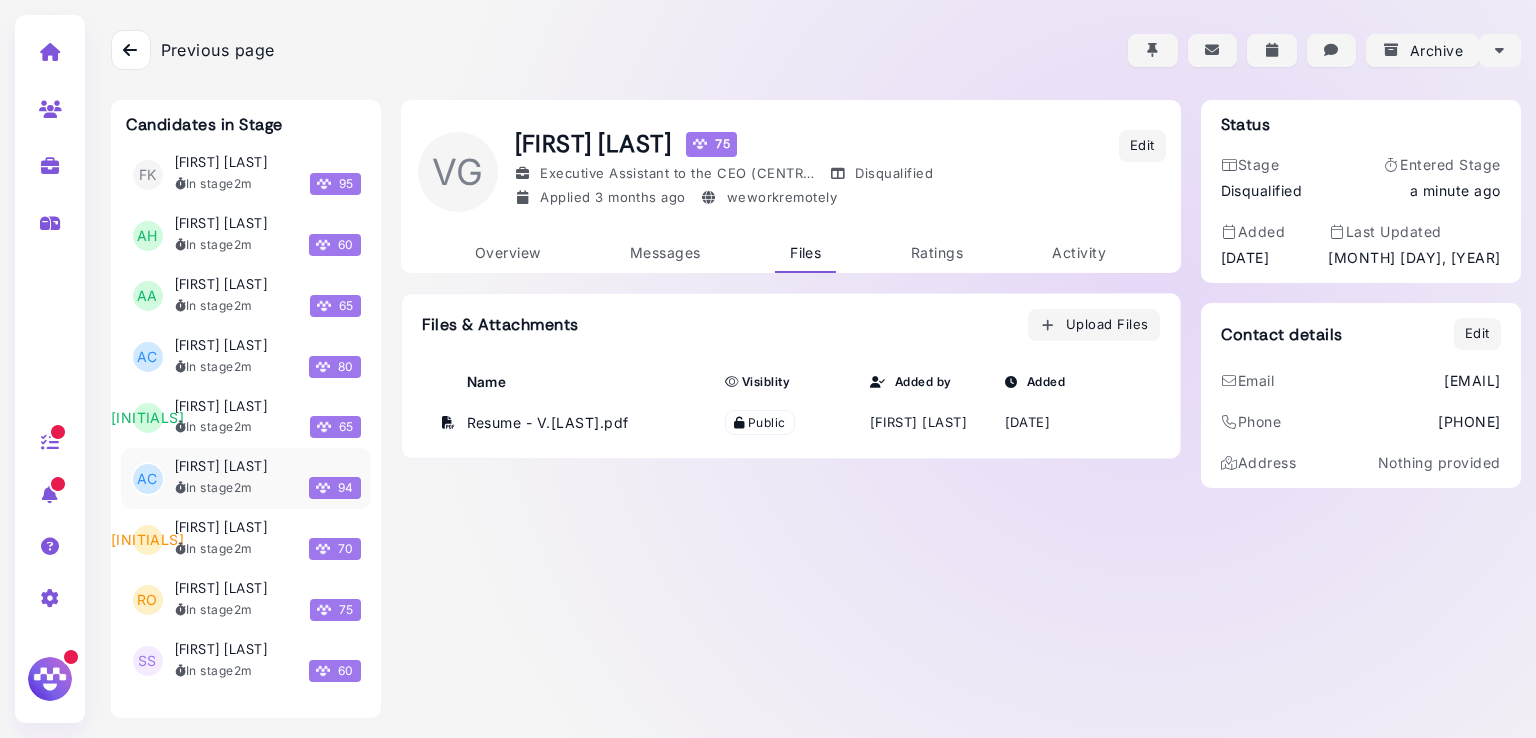 click on "[FIRST] [LAST]" at bounding box center (221, 466) 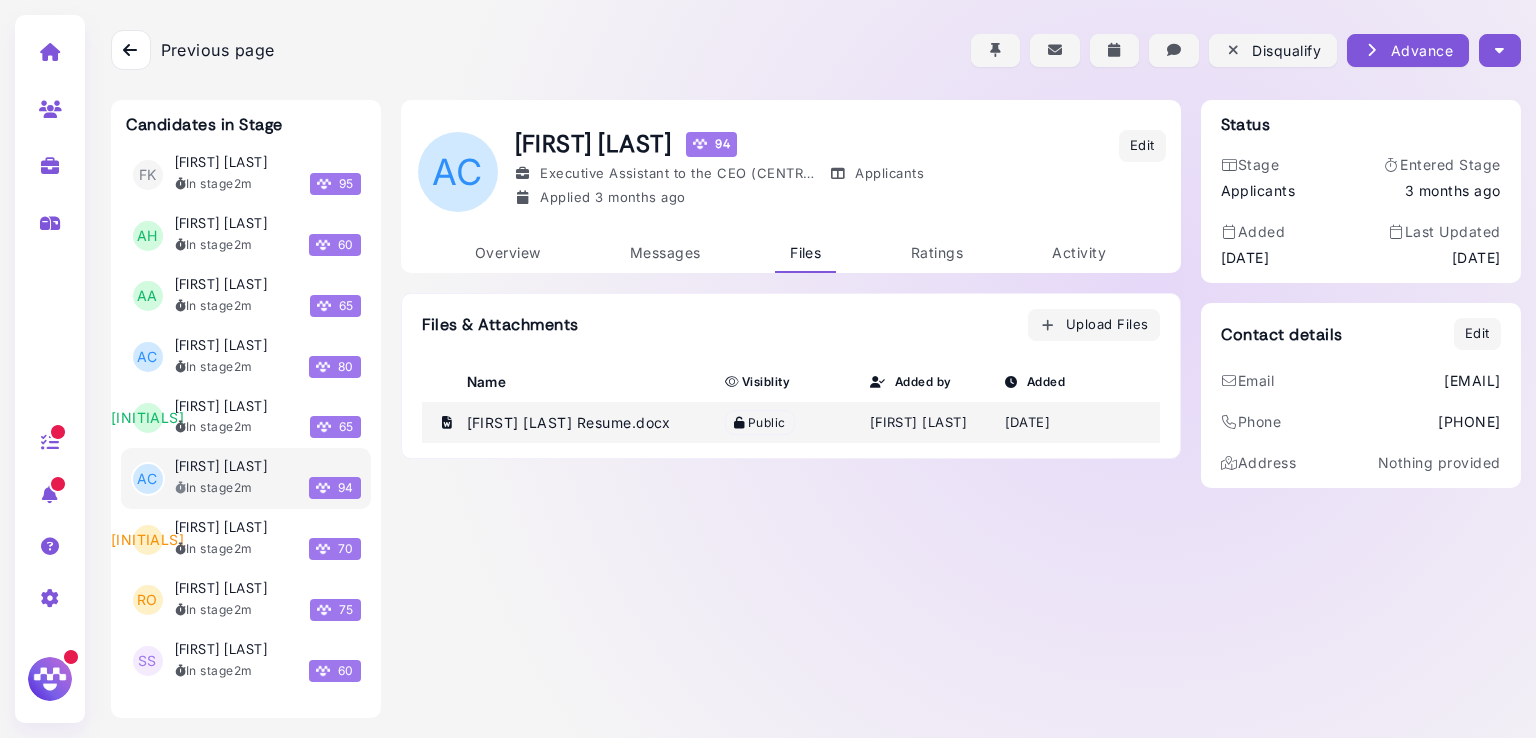 click on "[FIRST] [LAST] Resume.docx" at bounding box center (588, 422) 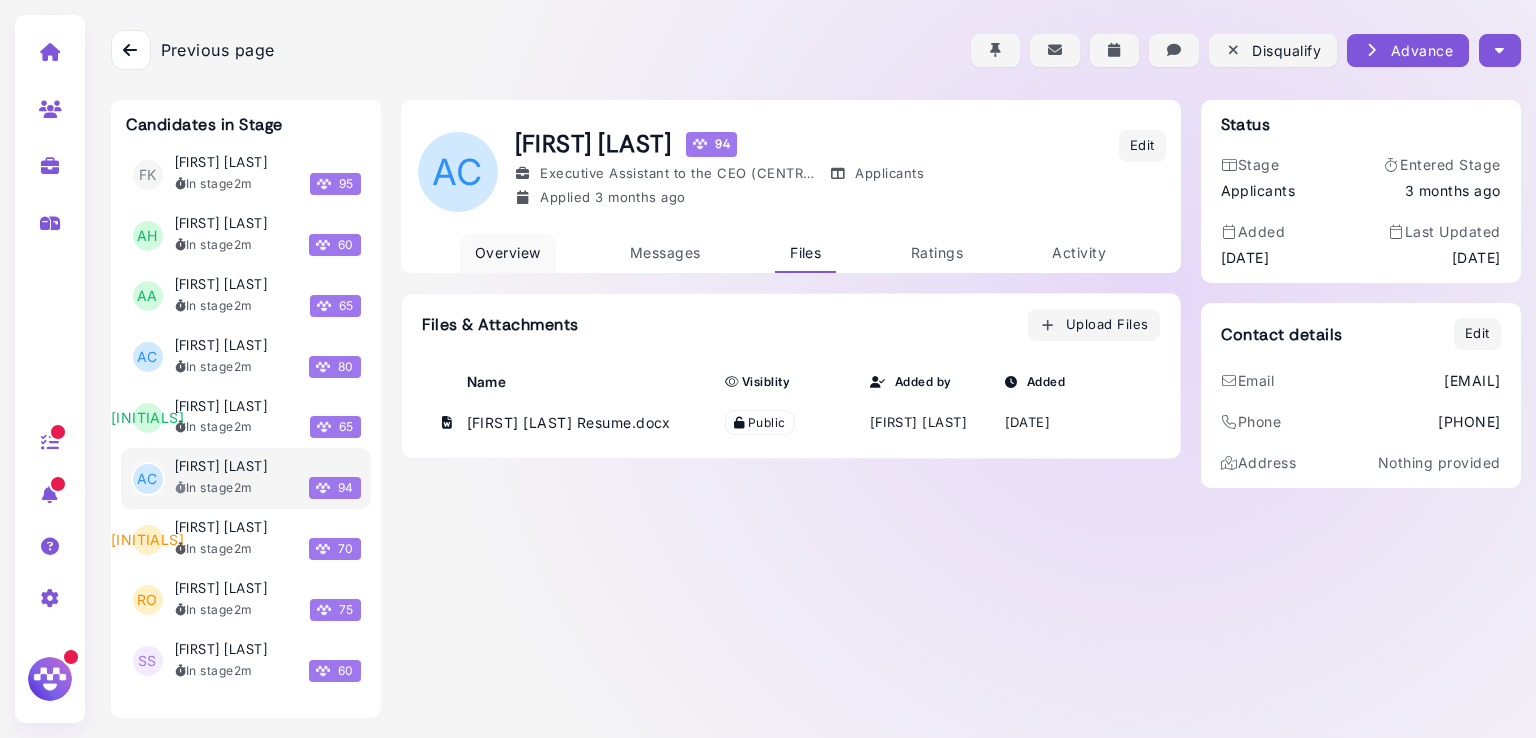 click on "Overview" at bounding box center [508, 252] 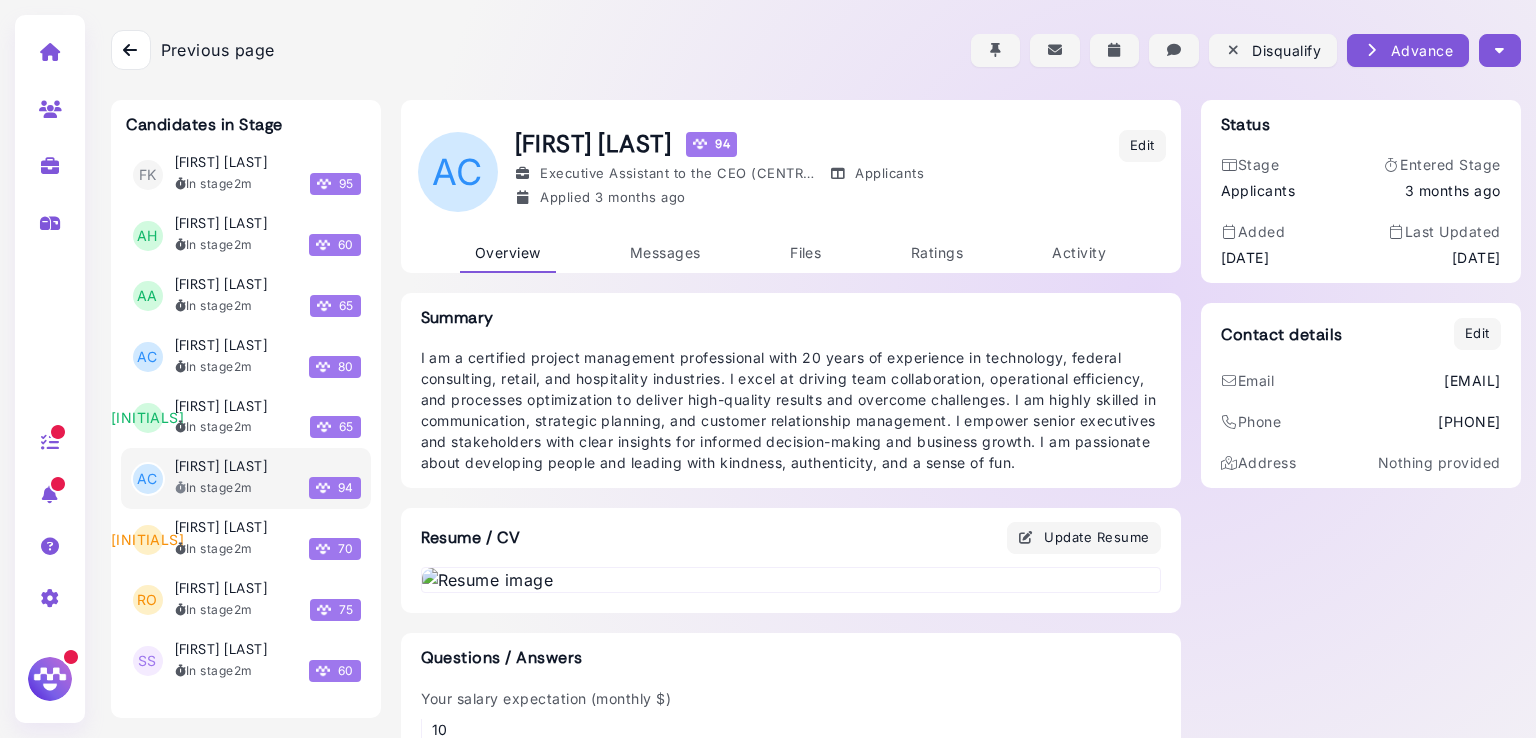 scroll, scrollTop: 0, scrollLeft: 0, axis: both 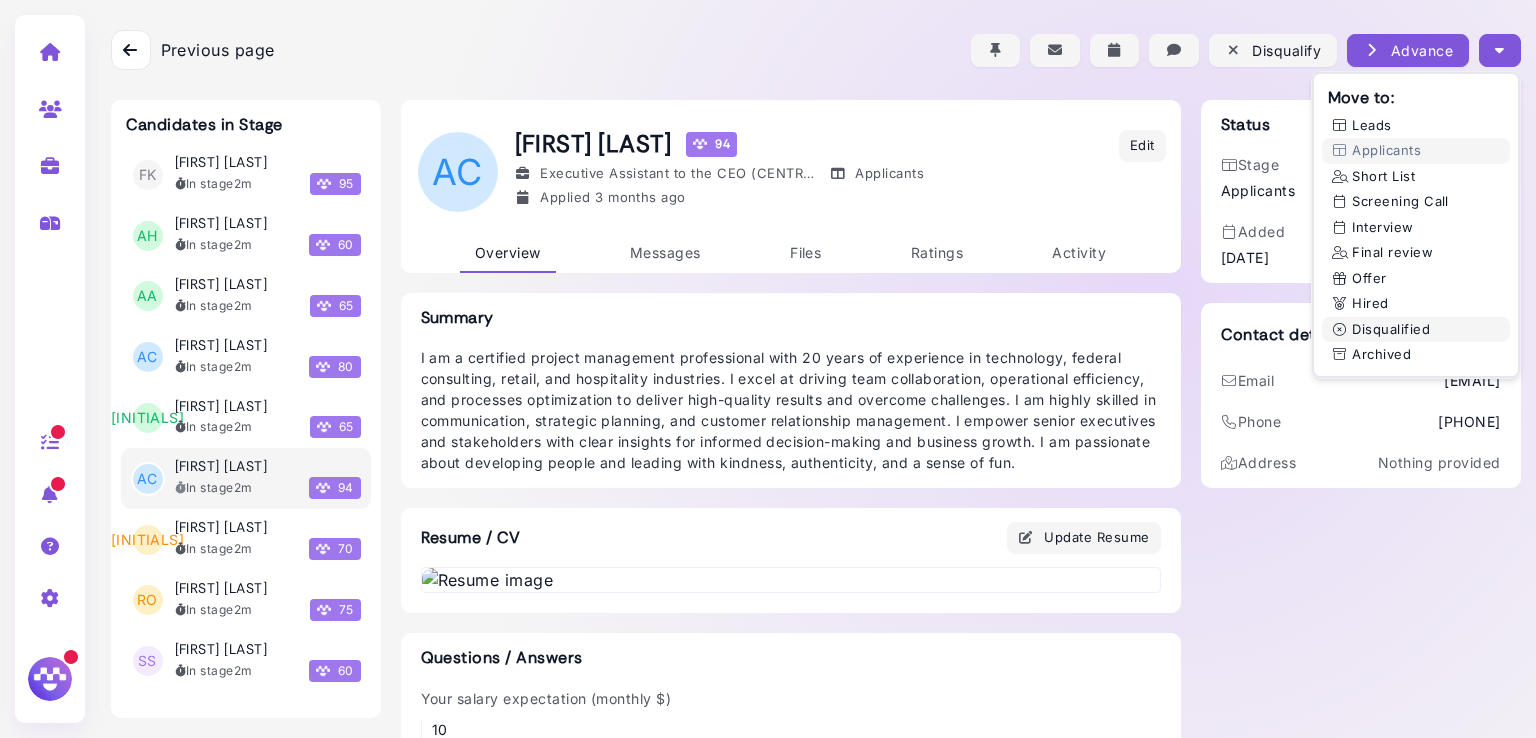 click on "Disqualified" at bounding box center [1416, 330] 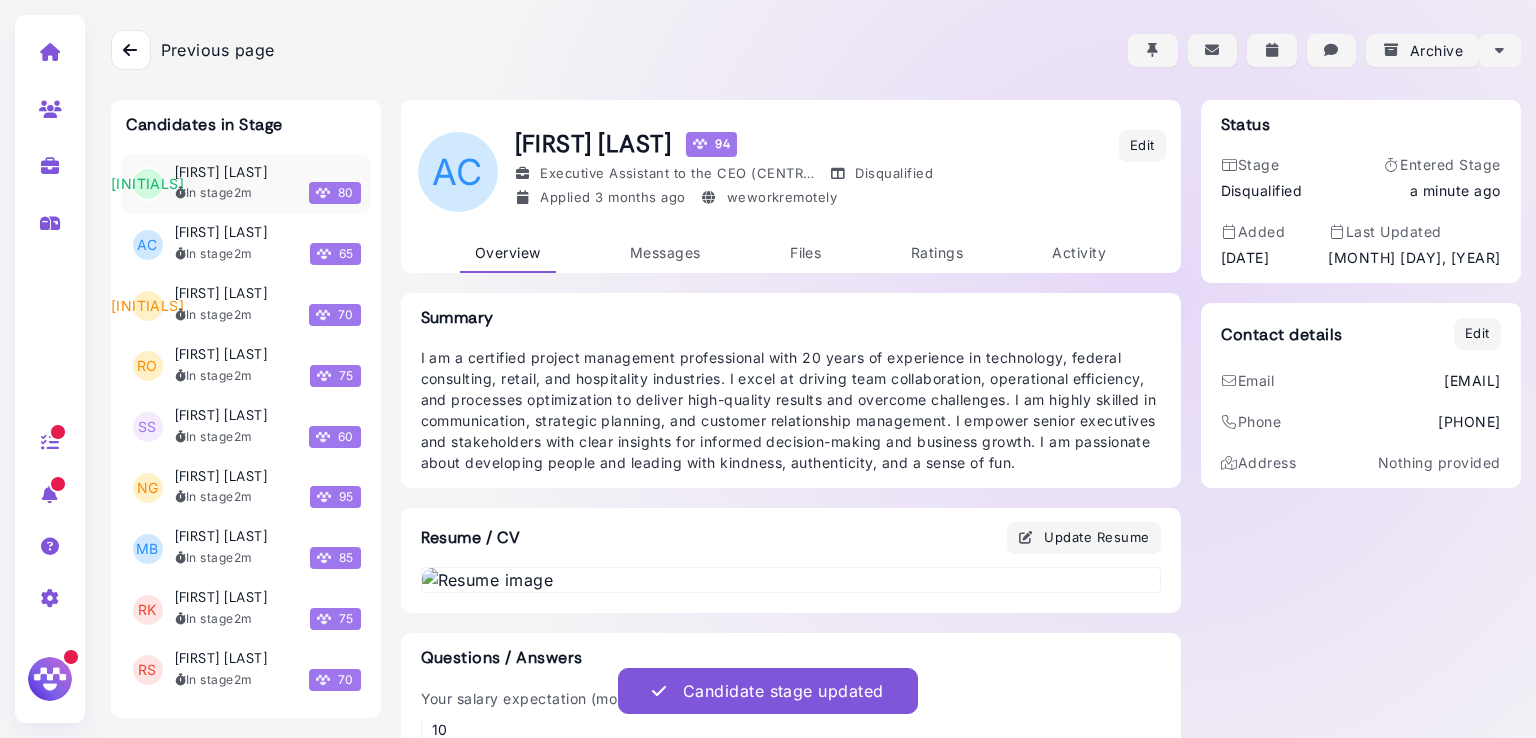 scroll, scrollTop: 483, scrollLeft: 0, axis: vertical 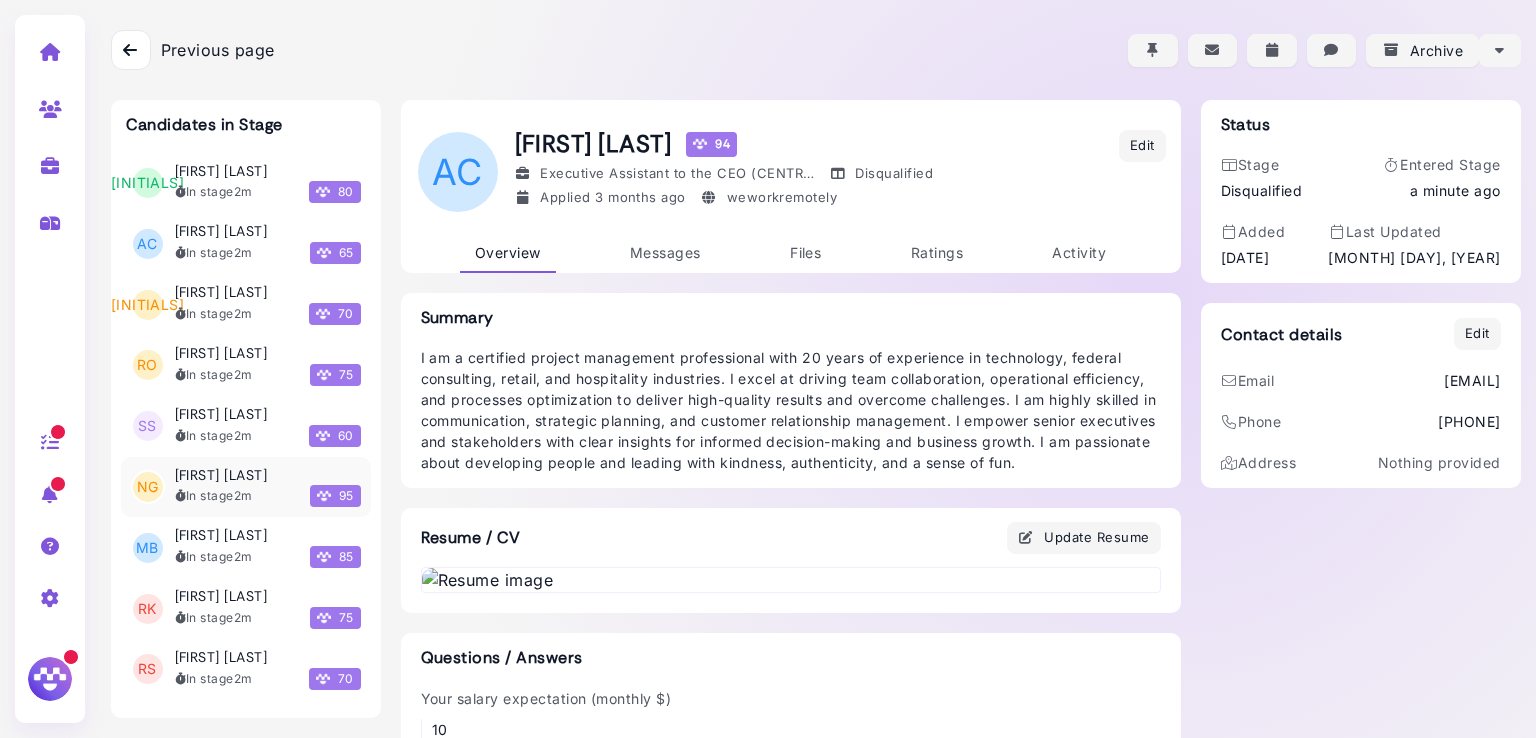 click on "[FIRST] [LAST]" at bounding box center (221, 475) 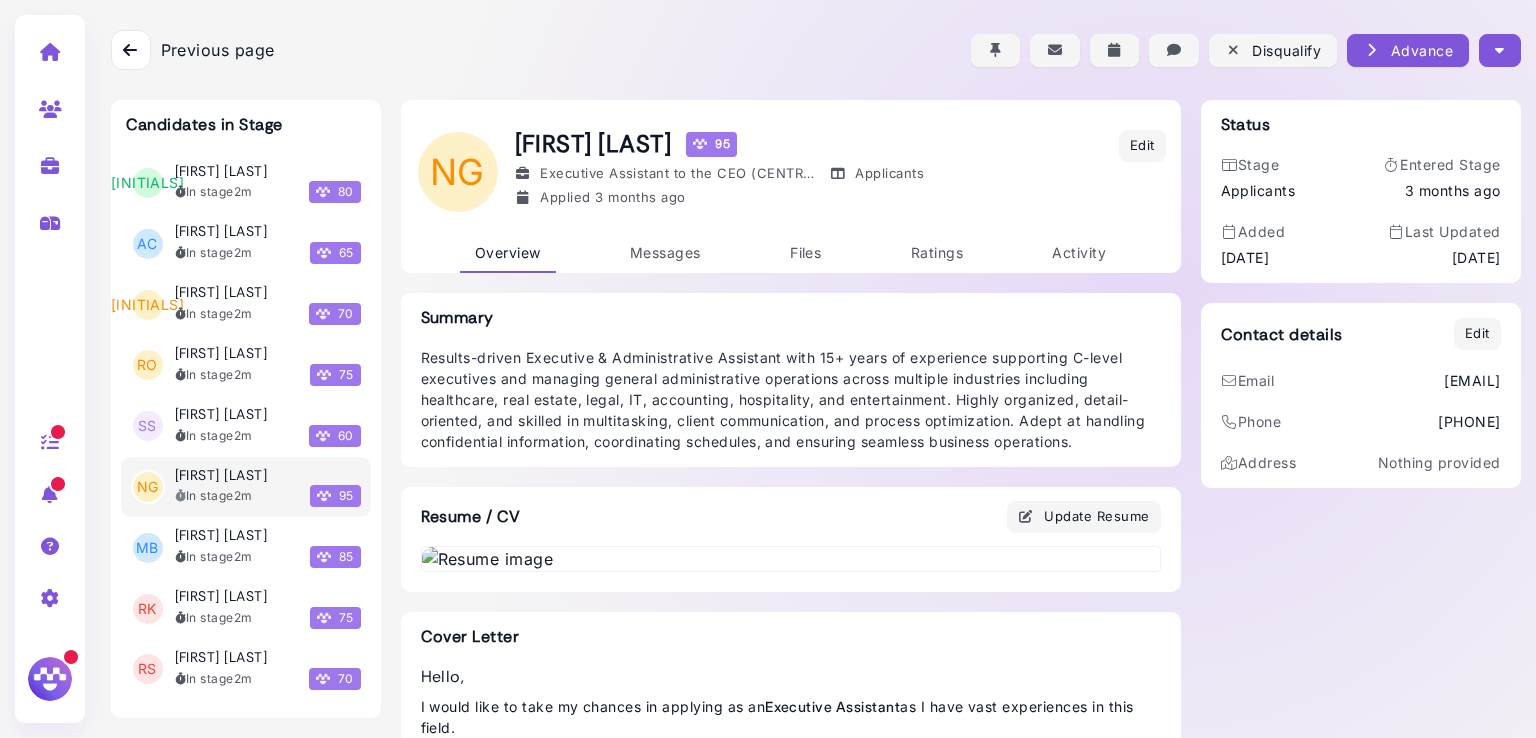 scroll, scrollTop: 214, scrollLeft: 0, axis: vertical 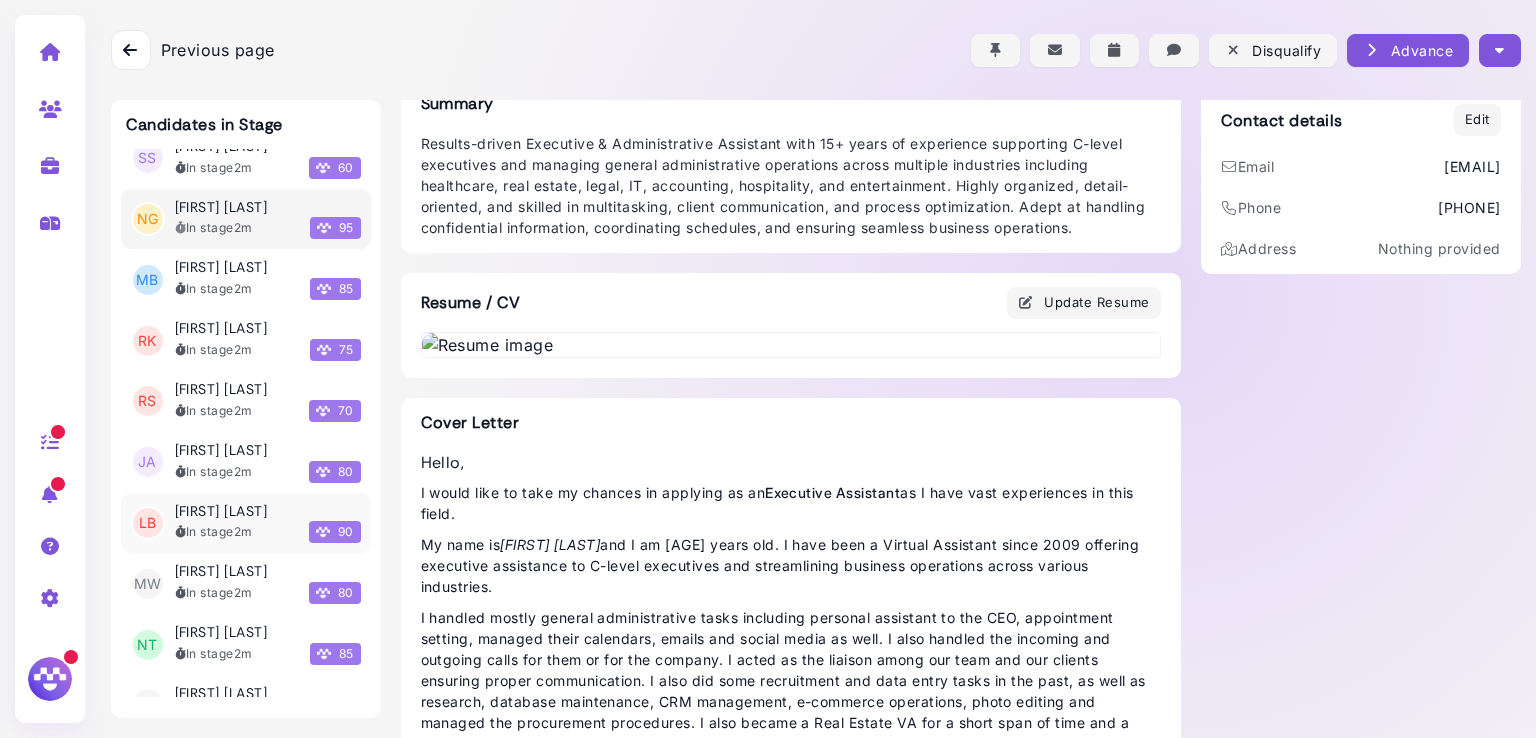 click on "In stage
2m     90" at bounding box center (268, 532) 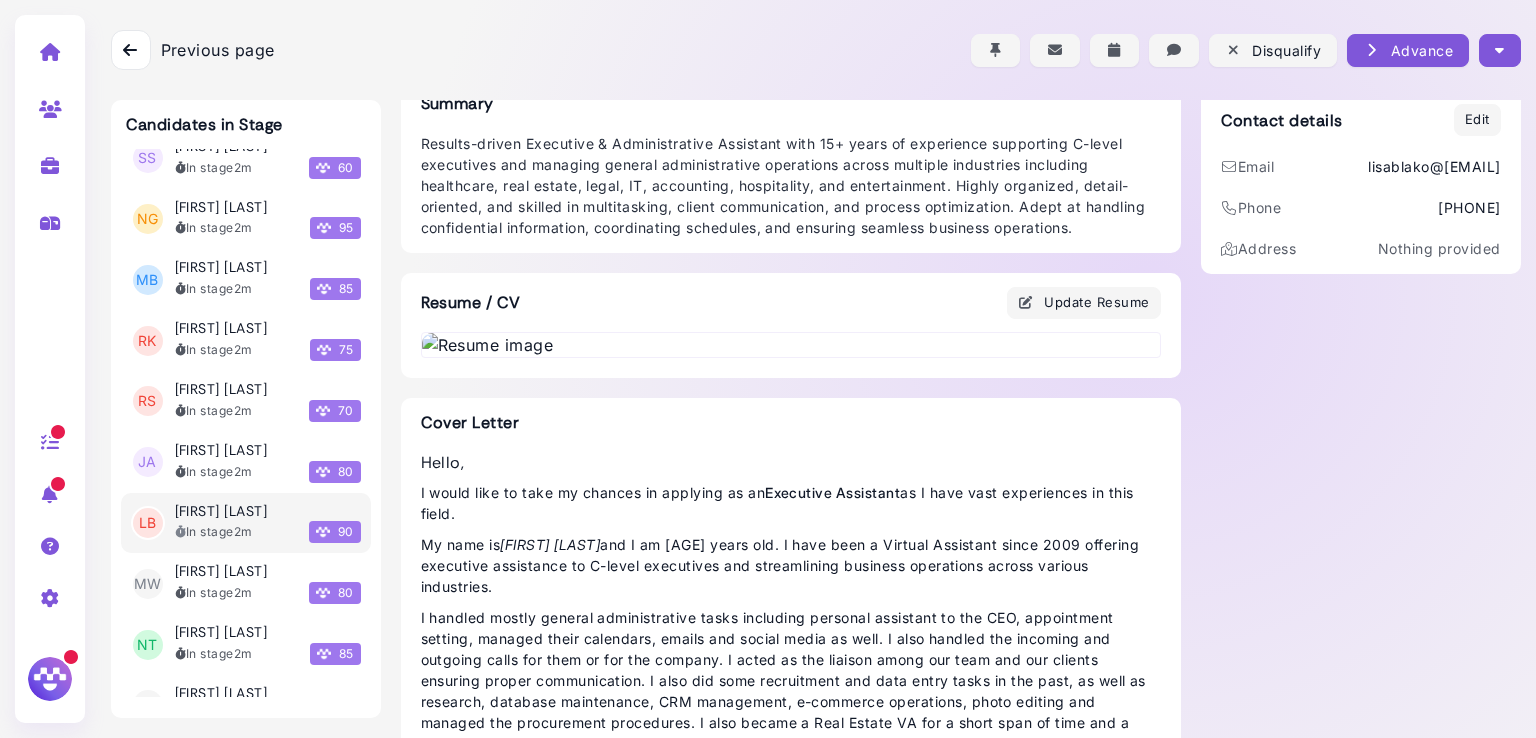 click on "In stage
2m     90" at bounding box center (268, 532) 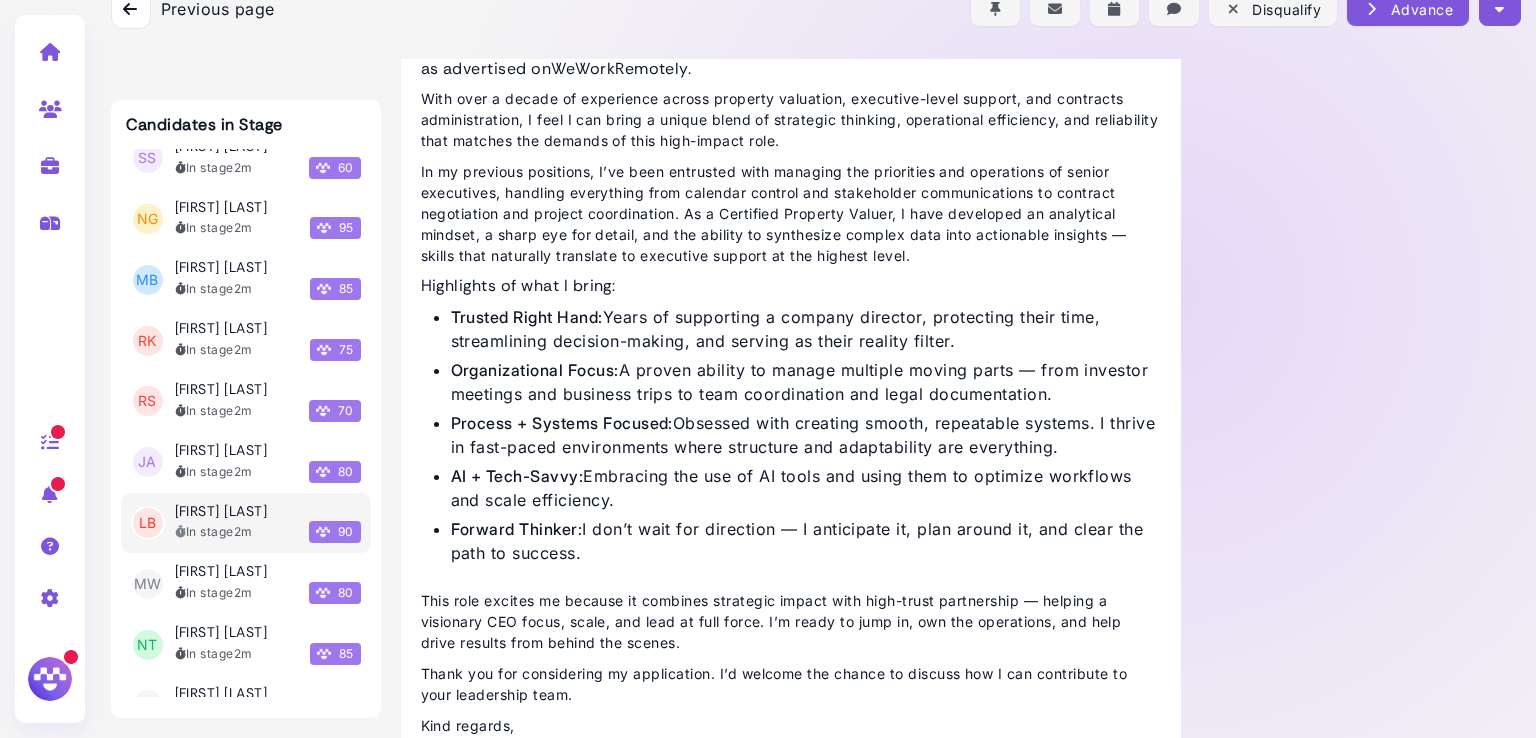 scroll, scrollTop: 544, scrollLeft: 0, axis: vertical 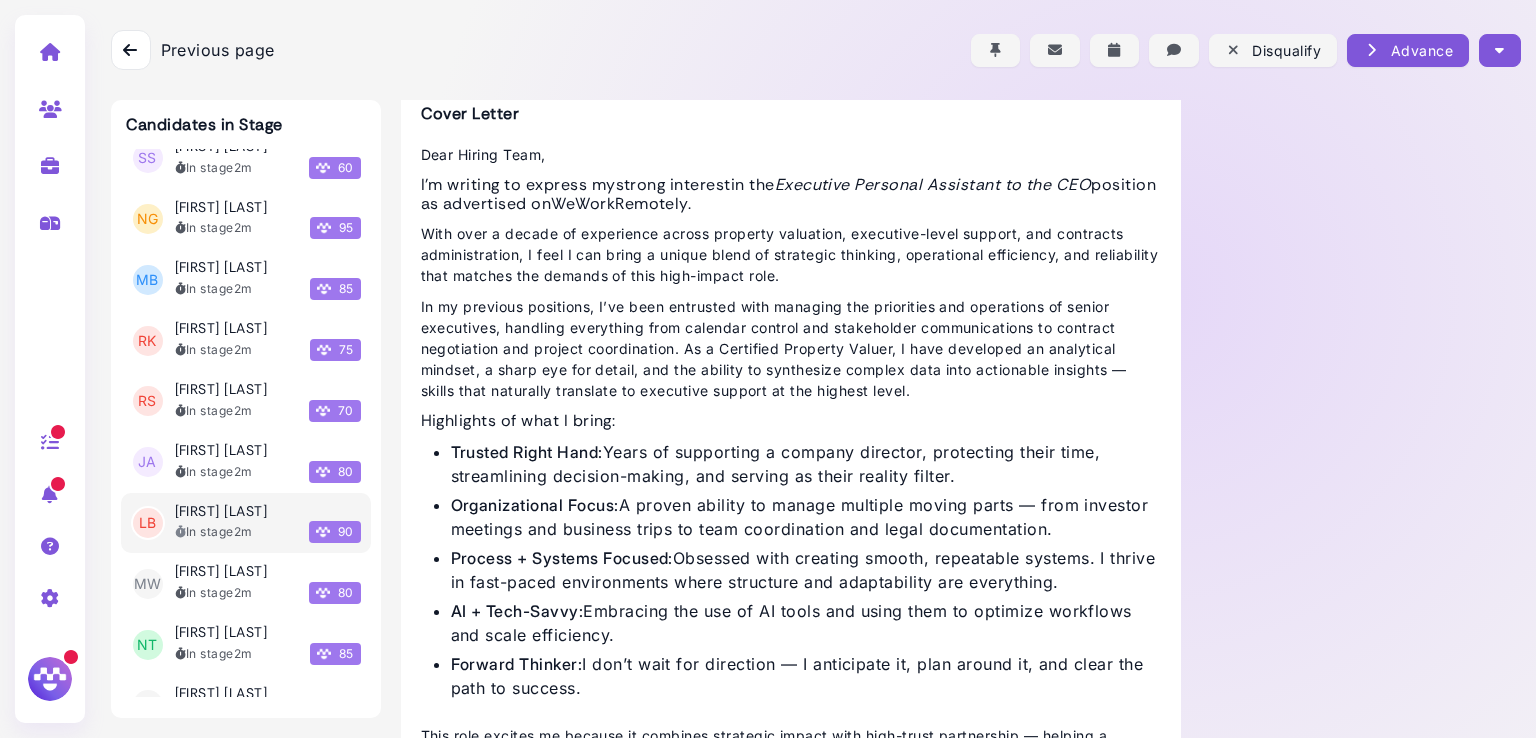 click at bounding box center (791, 36) 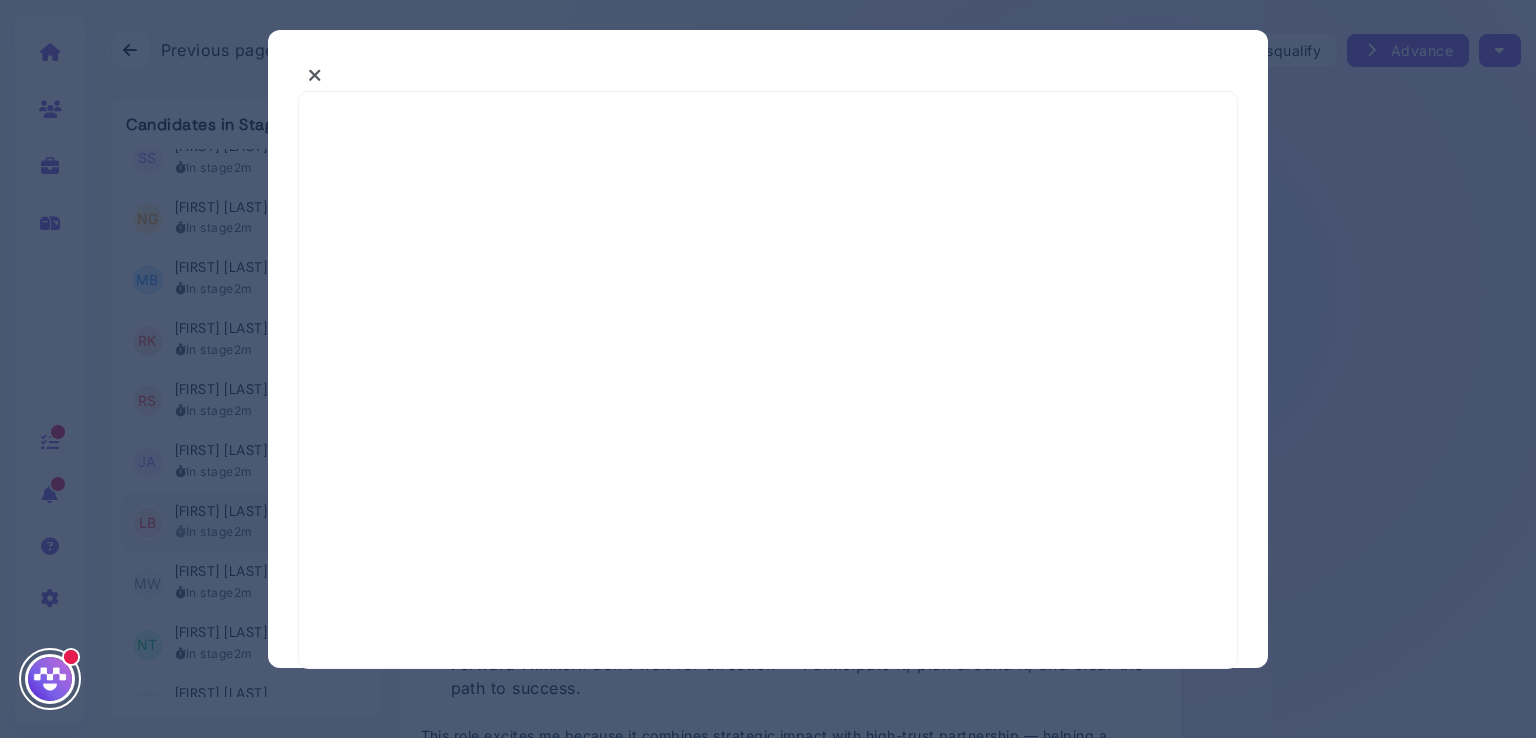 select on "*" 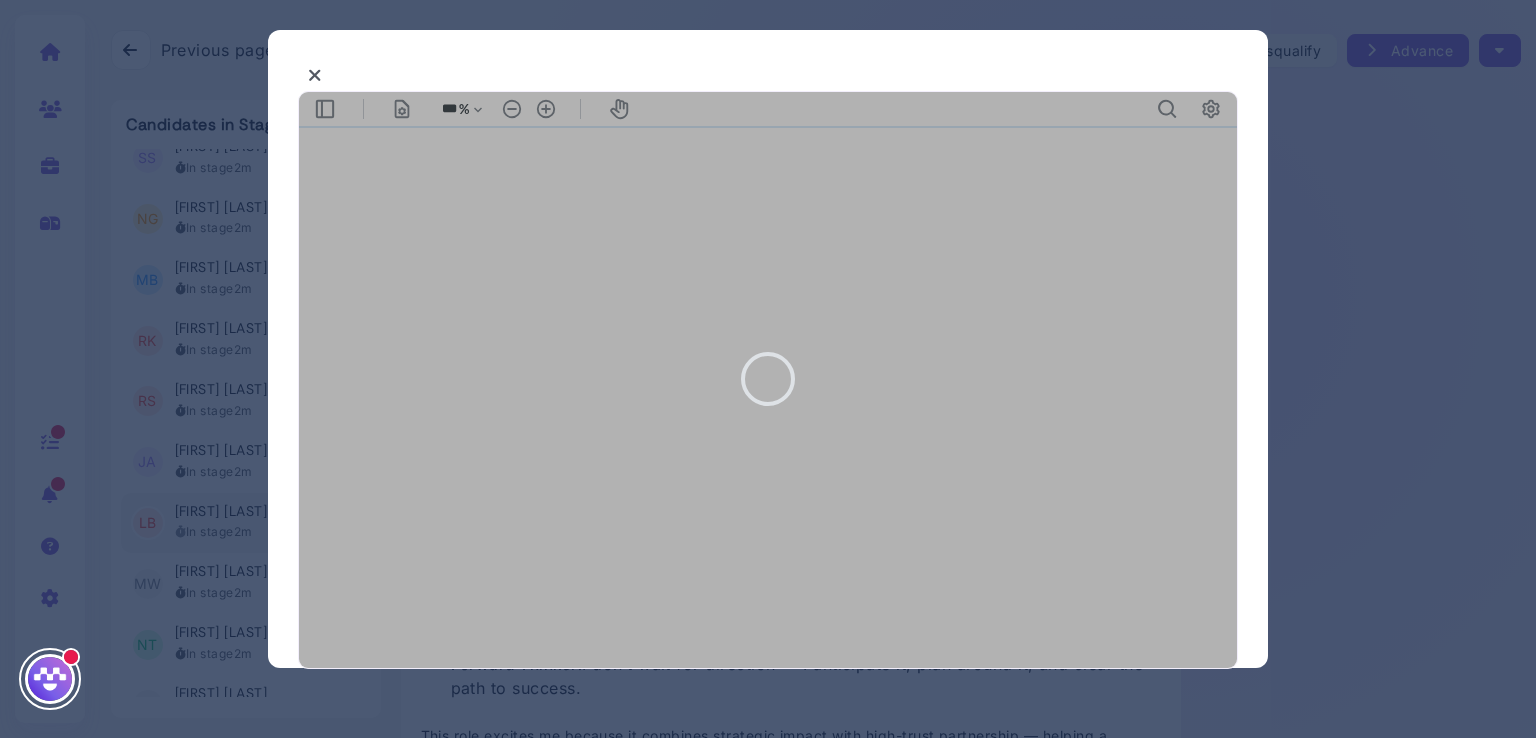 scroll, scrollTop: 0, scrollLeft: 0, axis: both 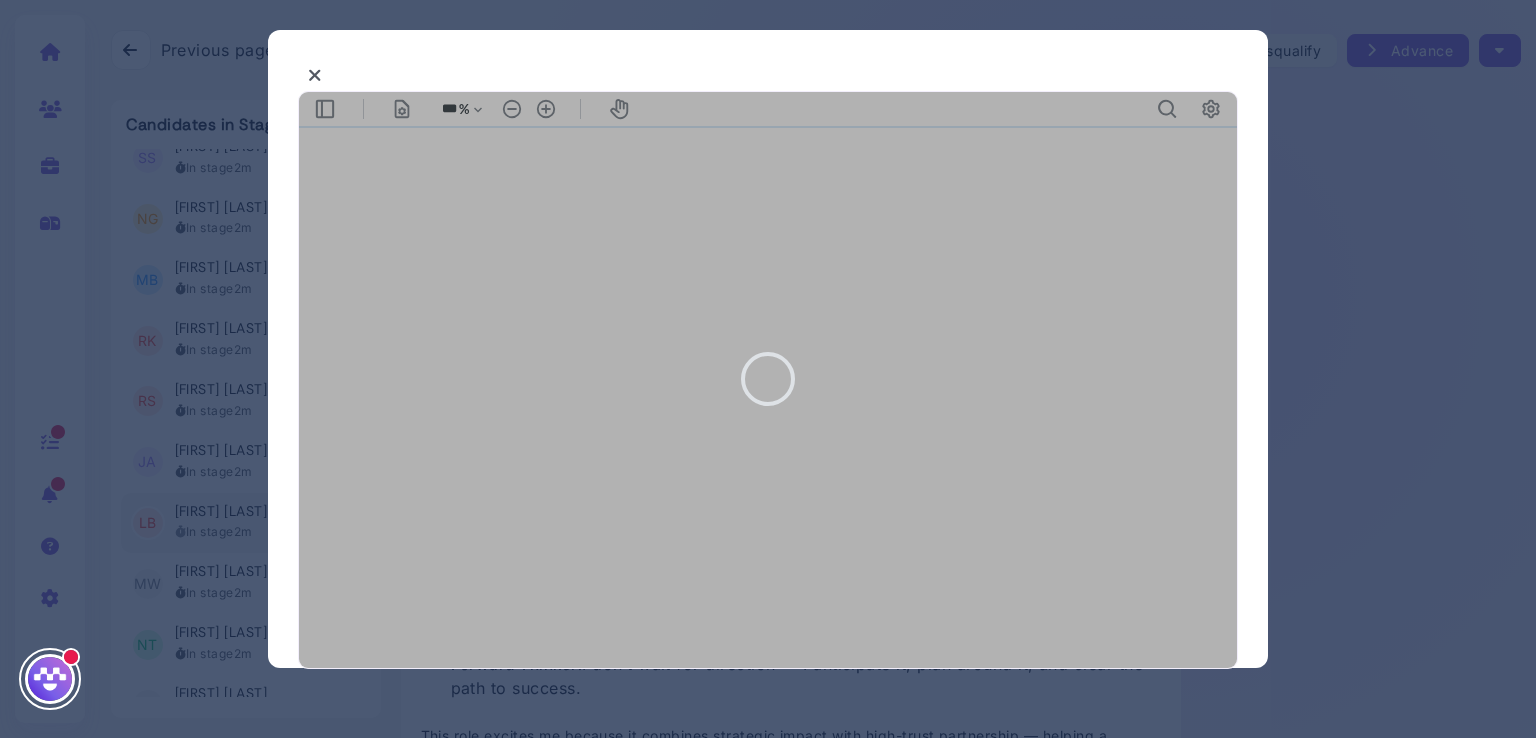 type on "***" 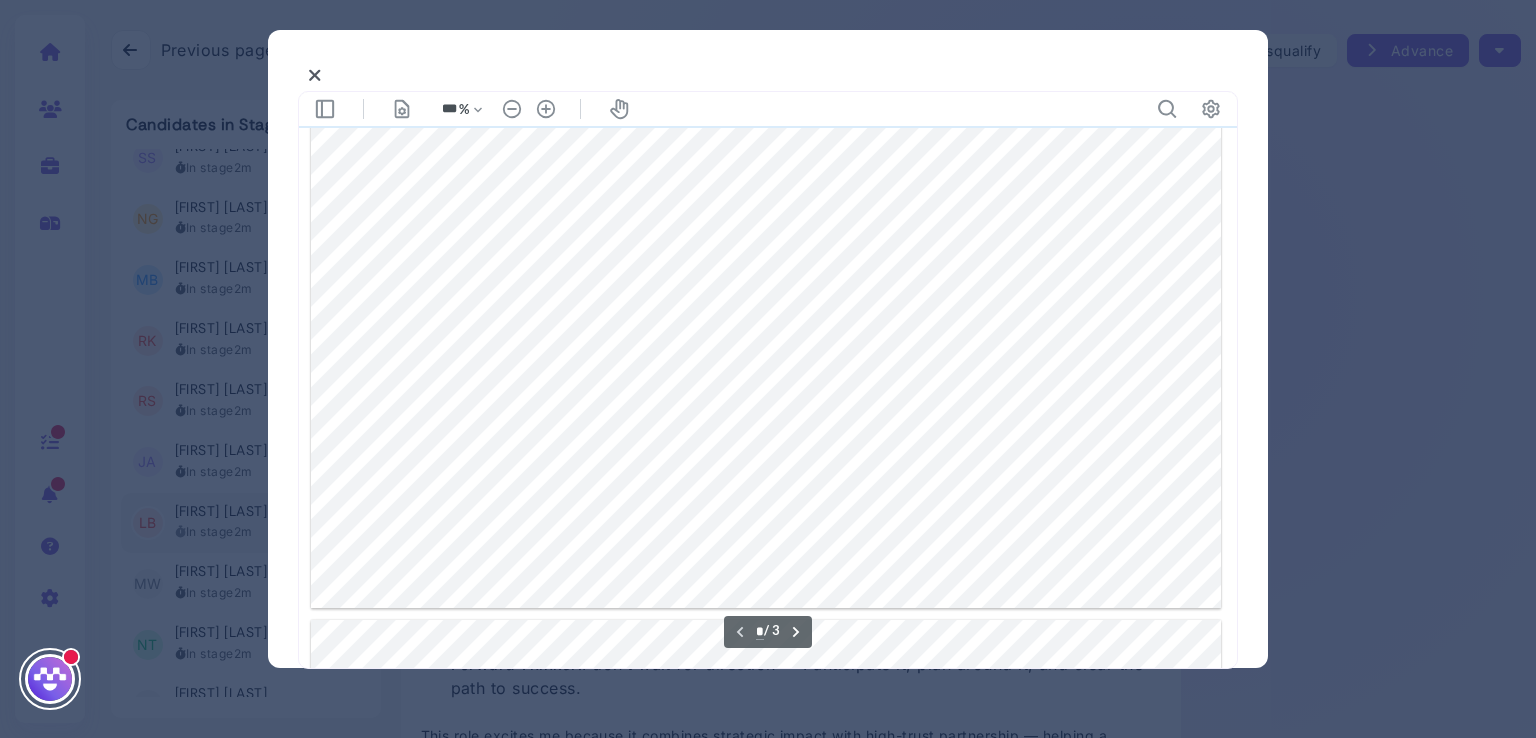 type on "*" 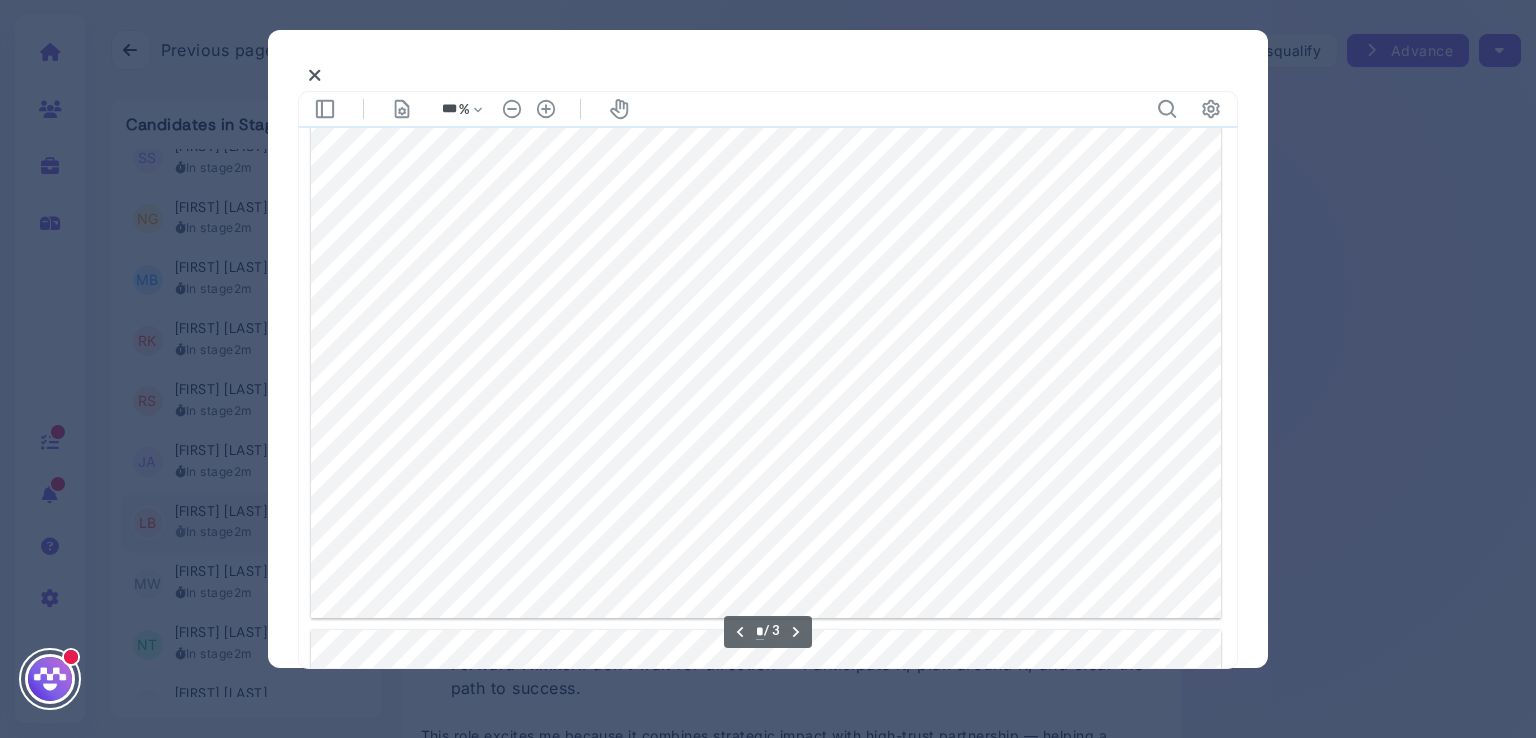 scroll, scrollTop: 1884, scrollLeft: 0, axis: vertical 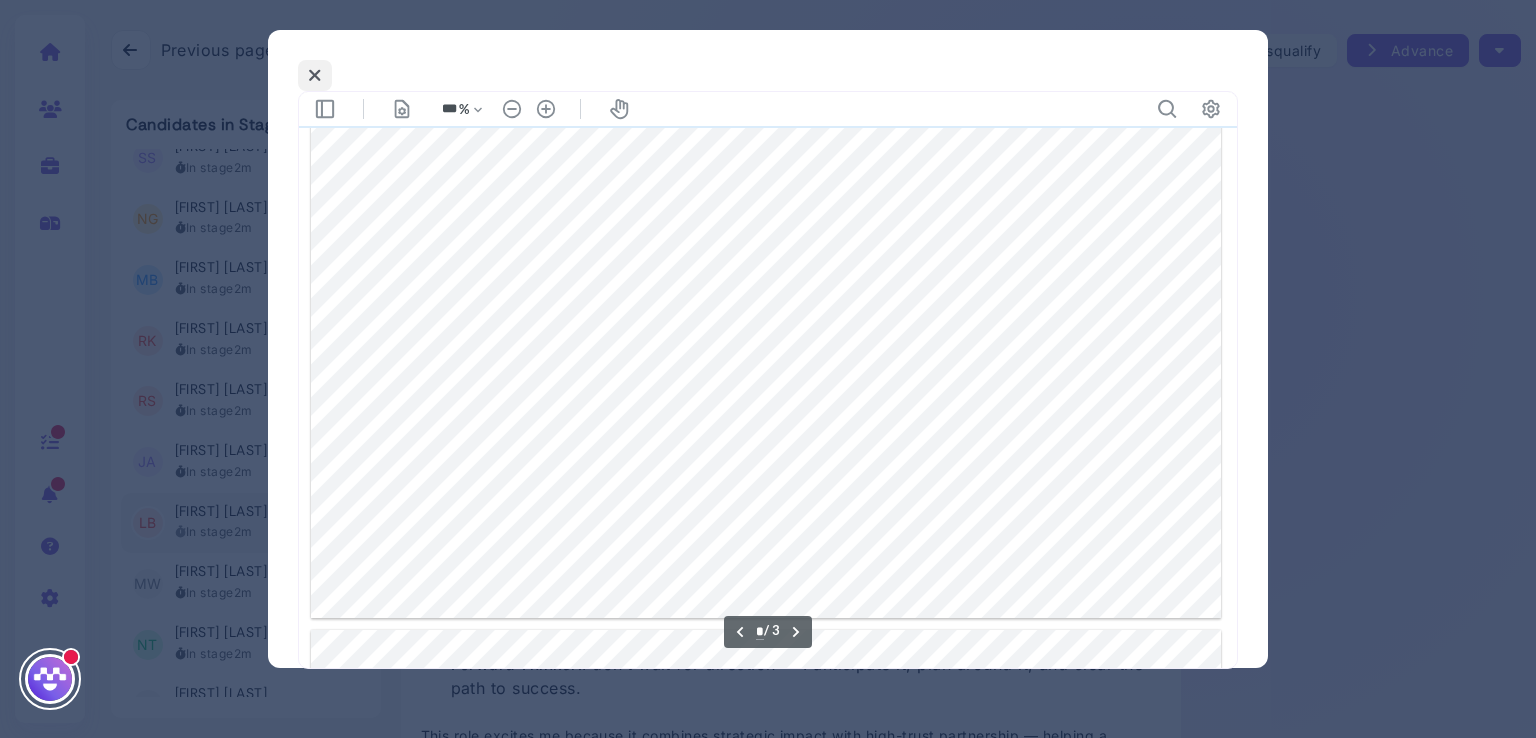 click at bounding box center (315, 75) 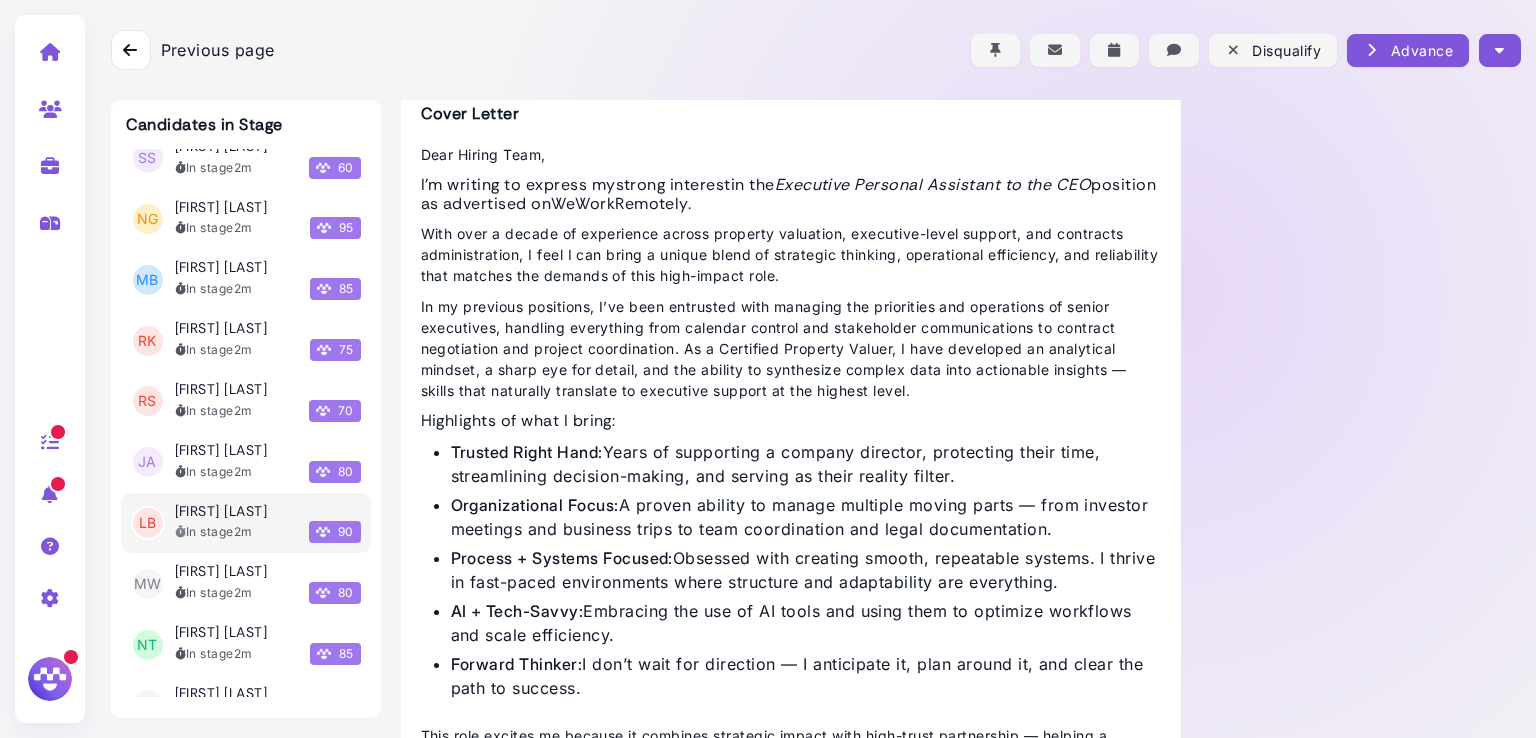 click at bounding box center [816, 50] 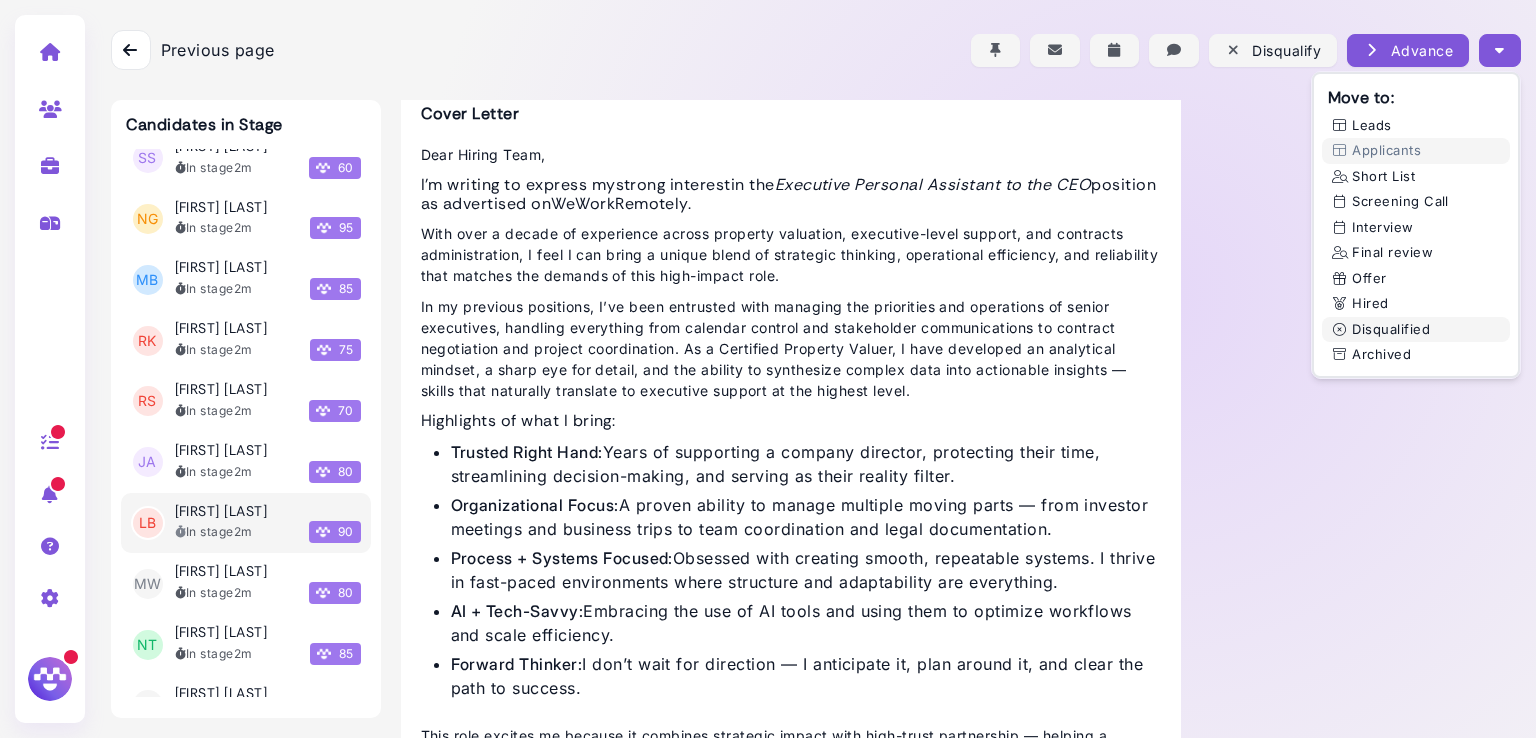 click on "Disqualified" at bounding box center (1416, 330) 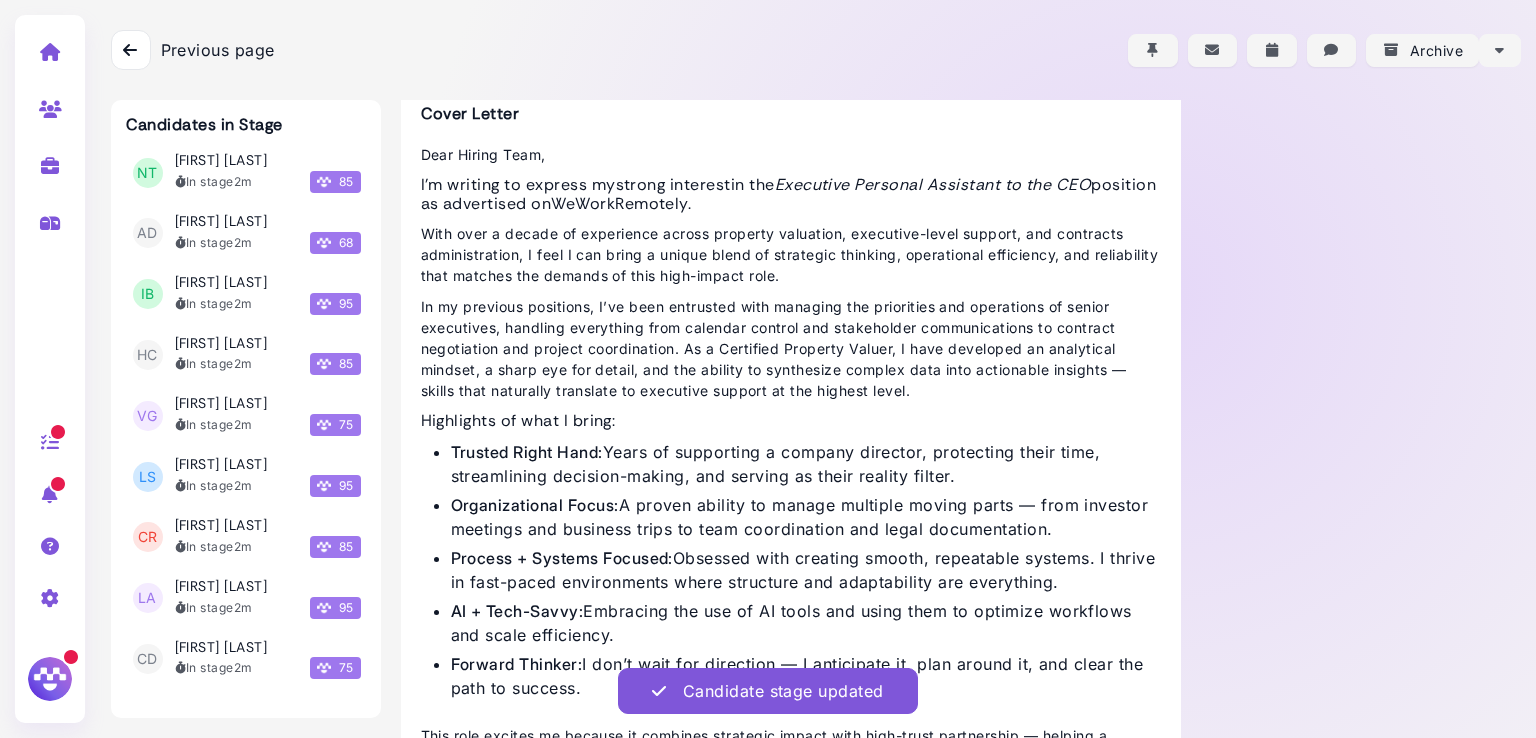 scroll, scrollTop: 1222, scrollLeft: 0, axis: vertical 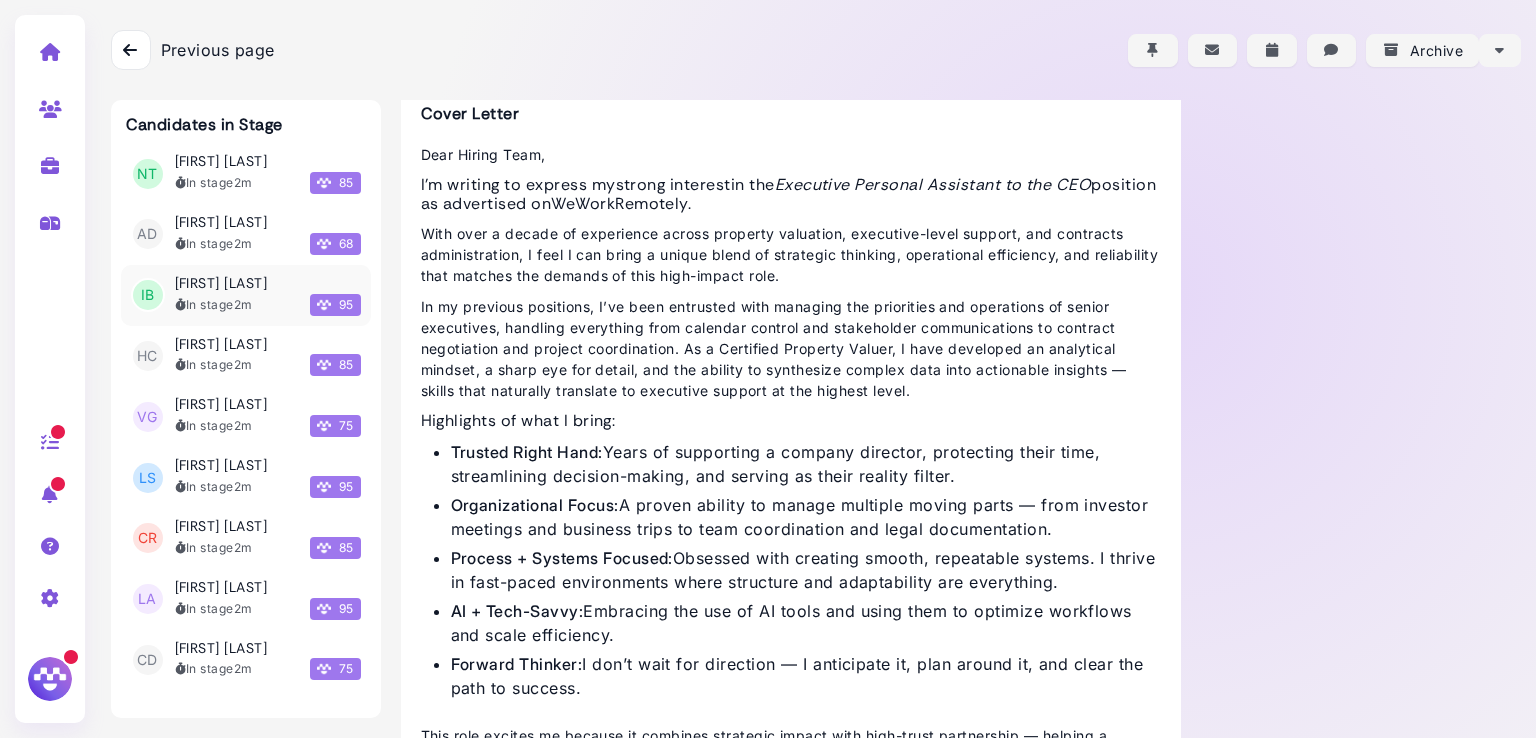 click on "In stage
2m" at bounding box center (214, 305) 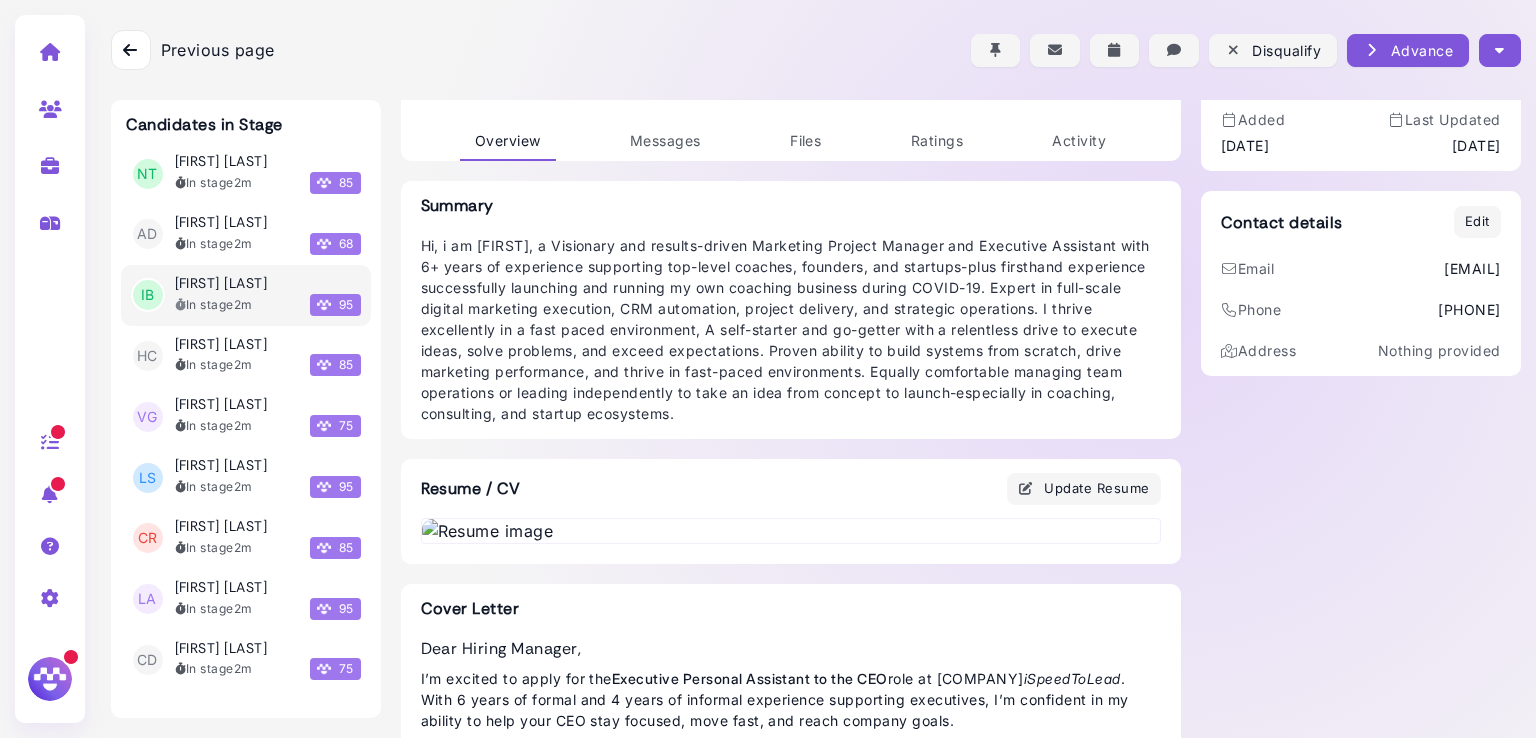 scroll, scrollTop: 111, scrollLeft: 0, axis: vertical 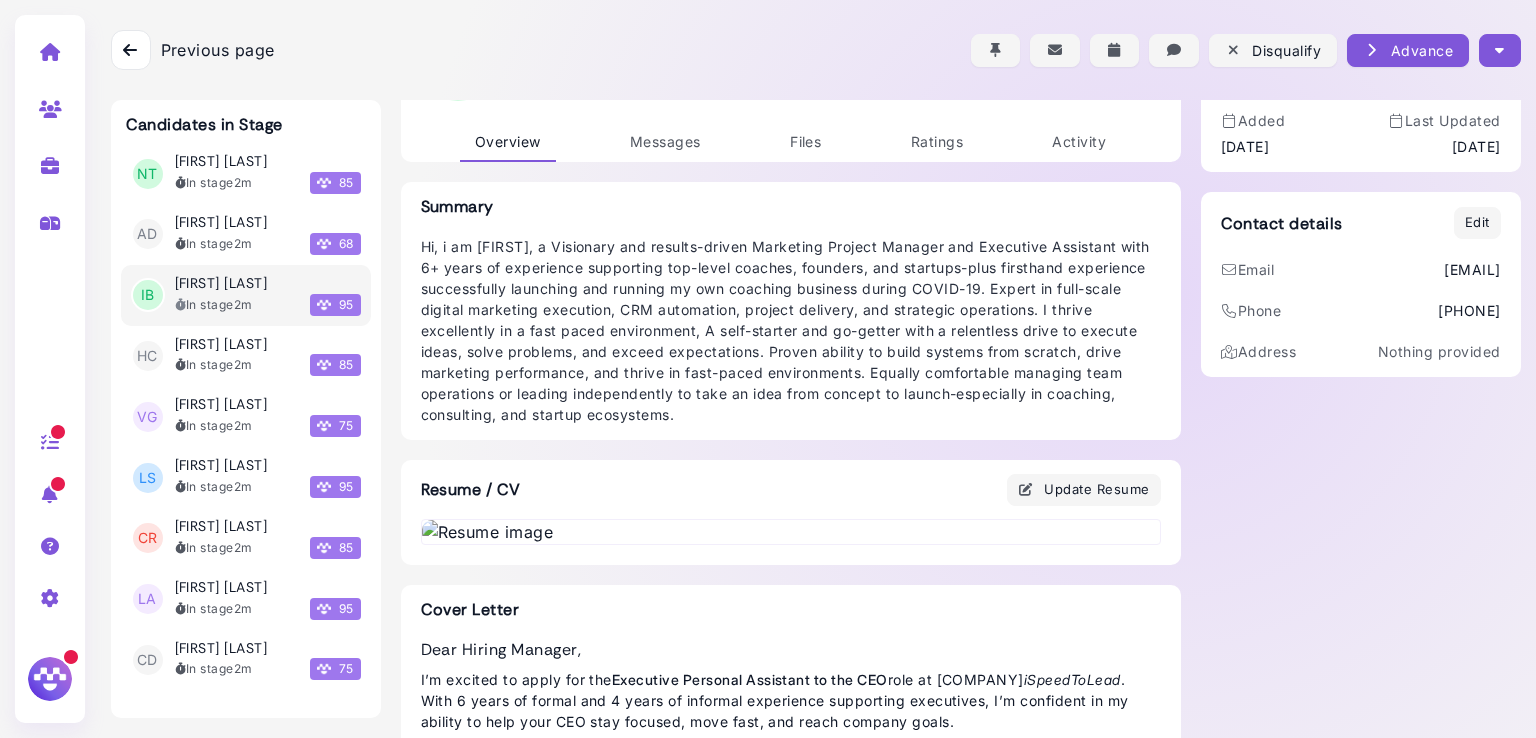 click at bounding box center [1499, 50] 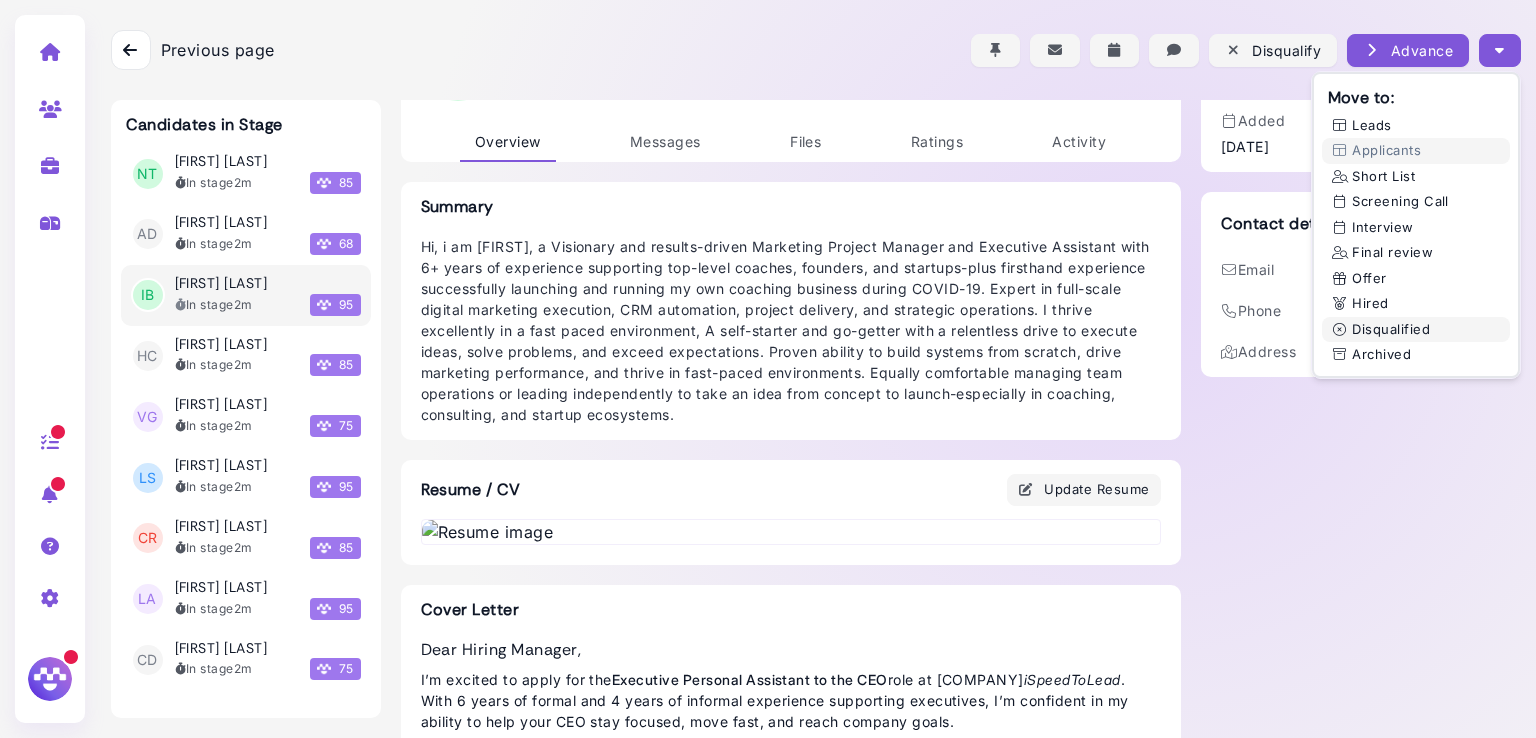 click on "Disqualified" at bounding box center (1416, 330) 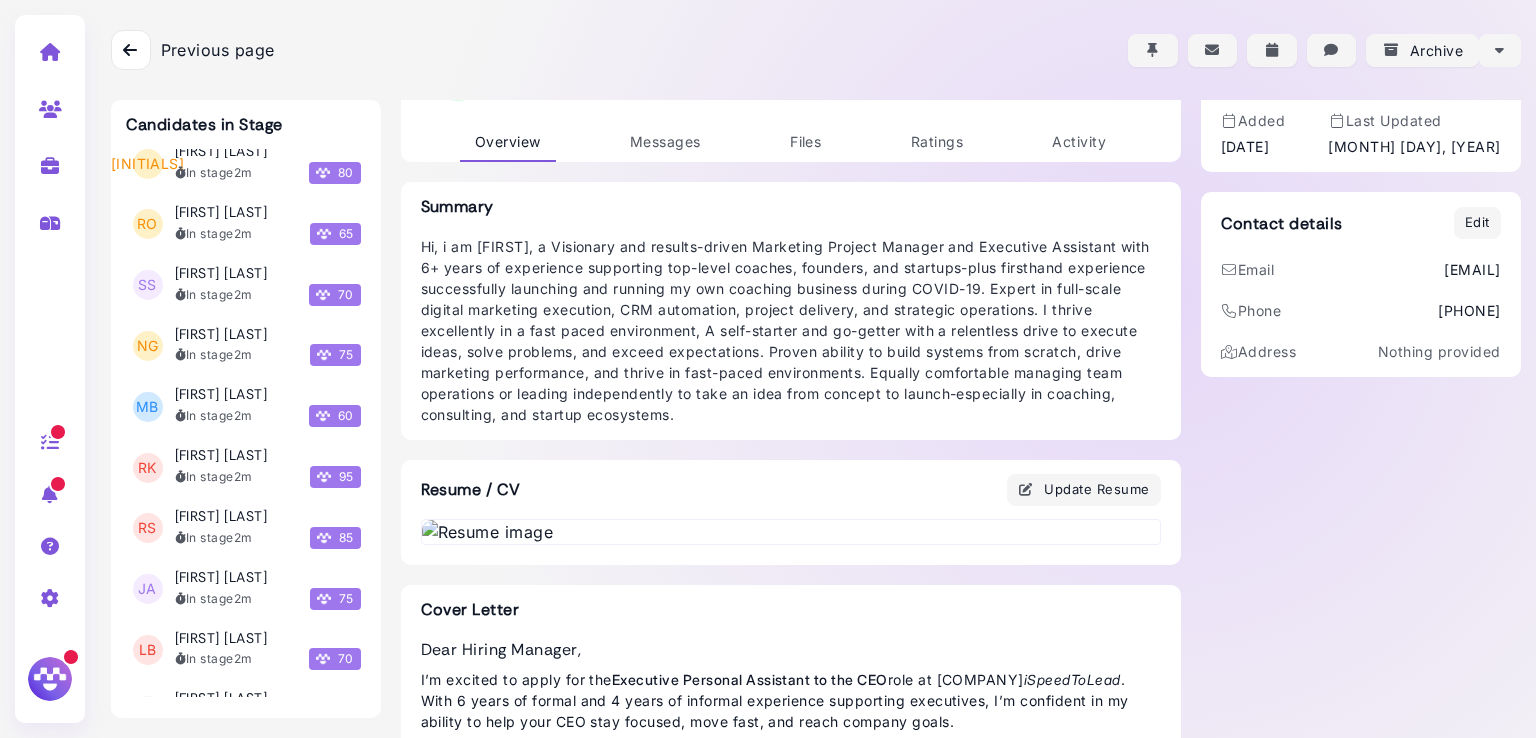 scroll, scrollTop: 0, scrollLeft: 0, axis: both 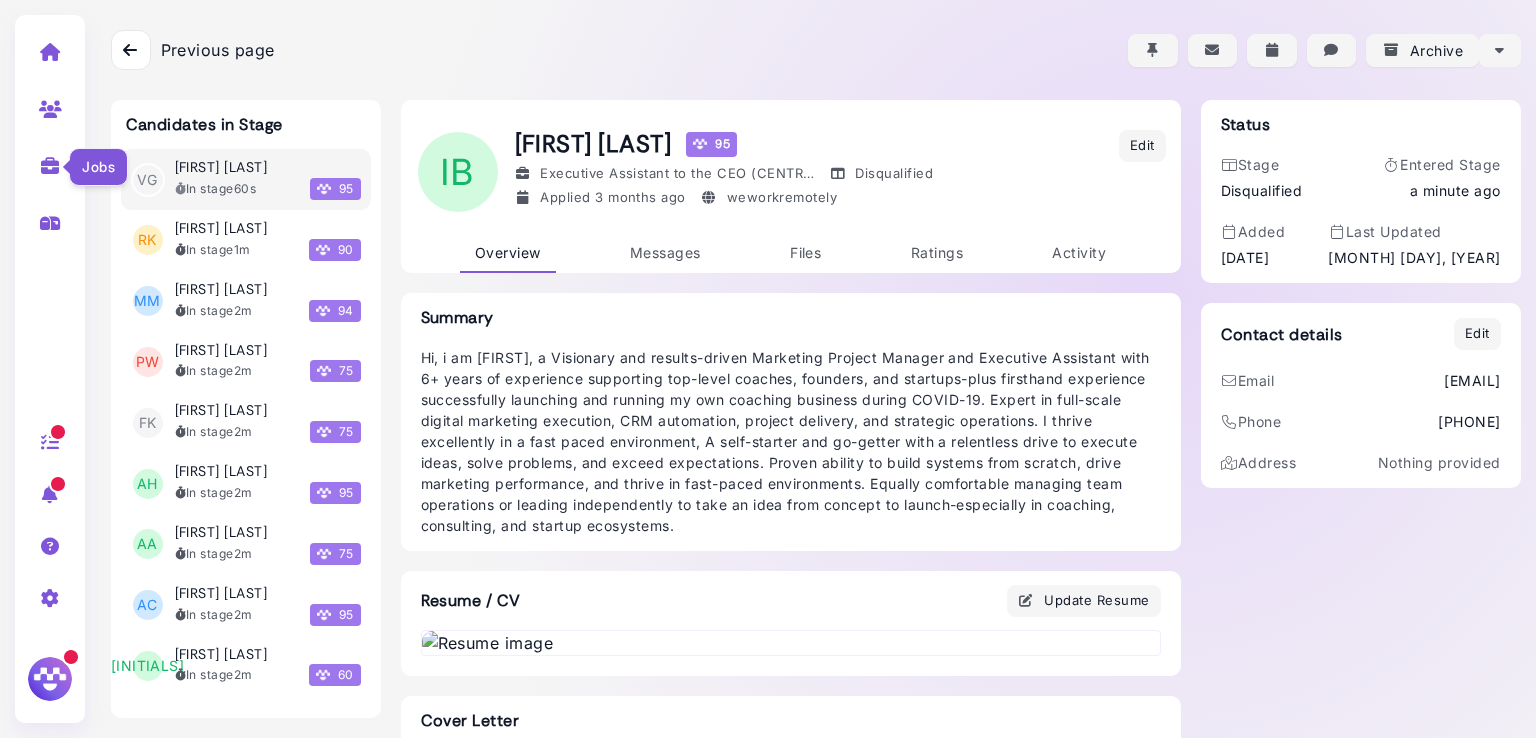click at bounding box center [50, 166] 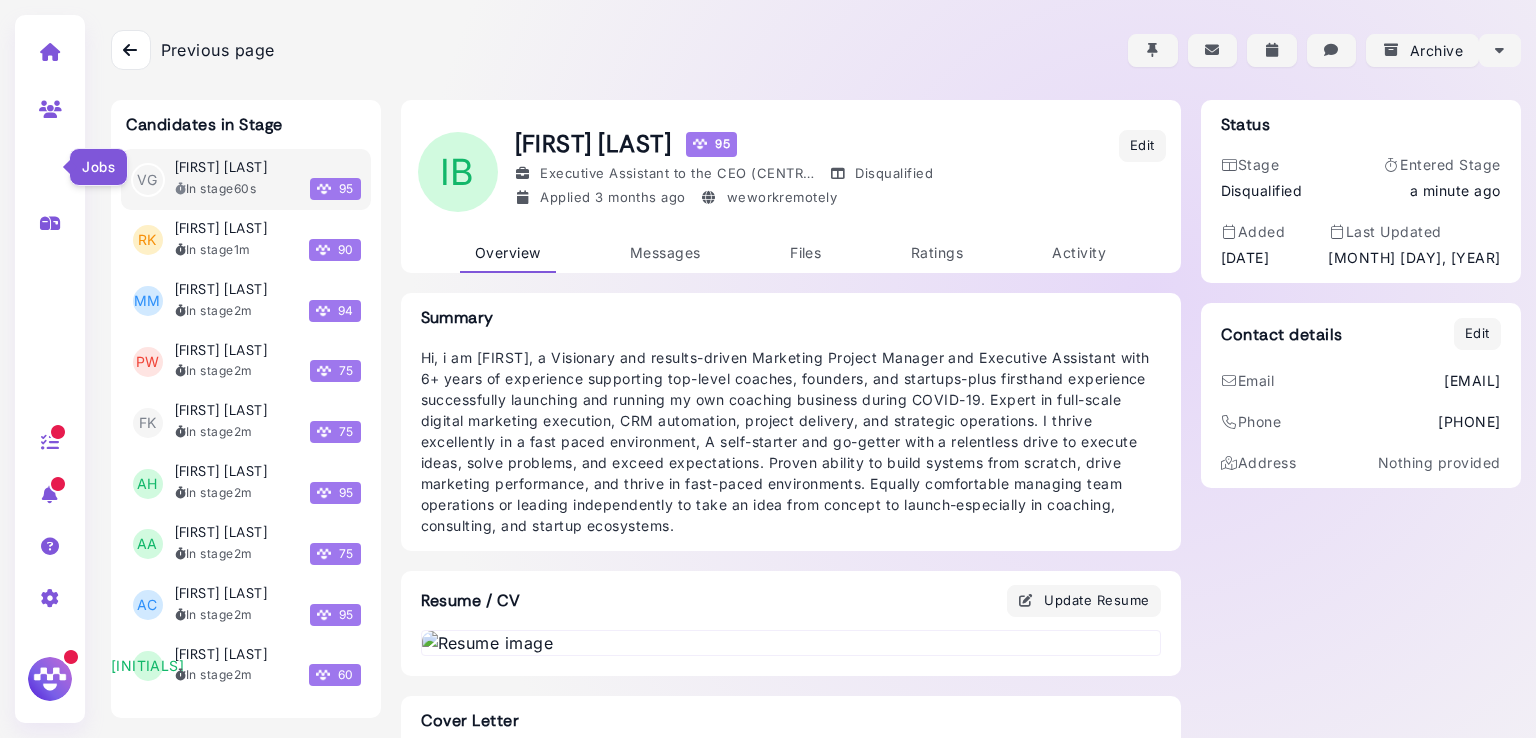 select on "**********" 